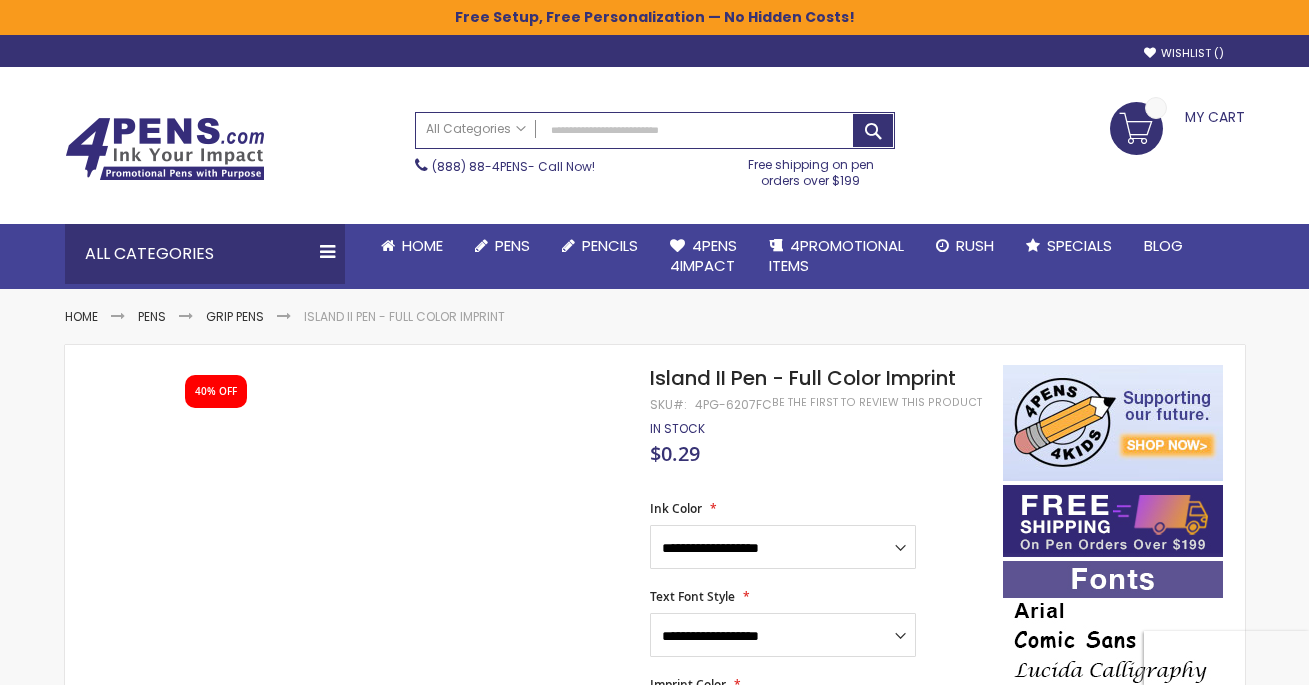 scroll, scrollTop: 217, scrollLeft: 0, axis: vertical 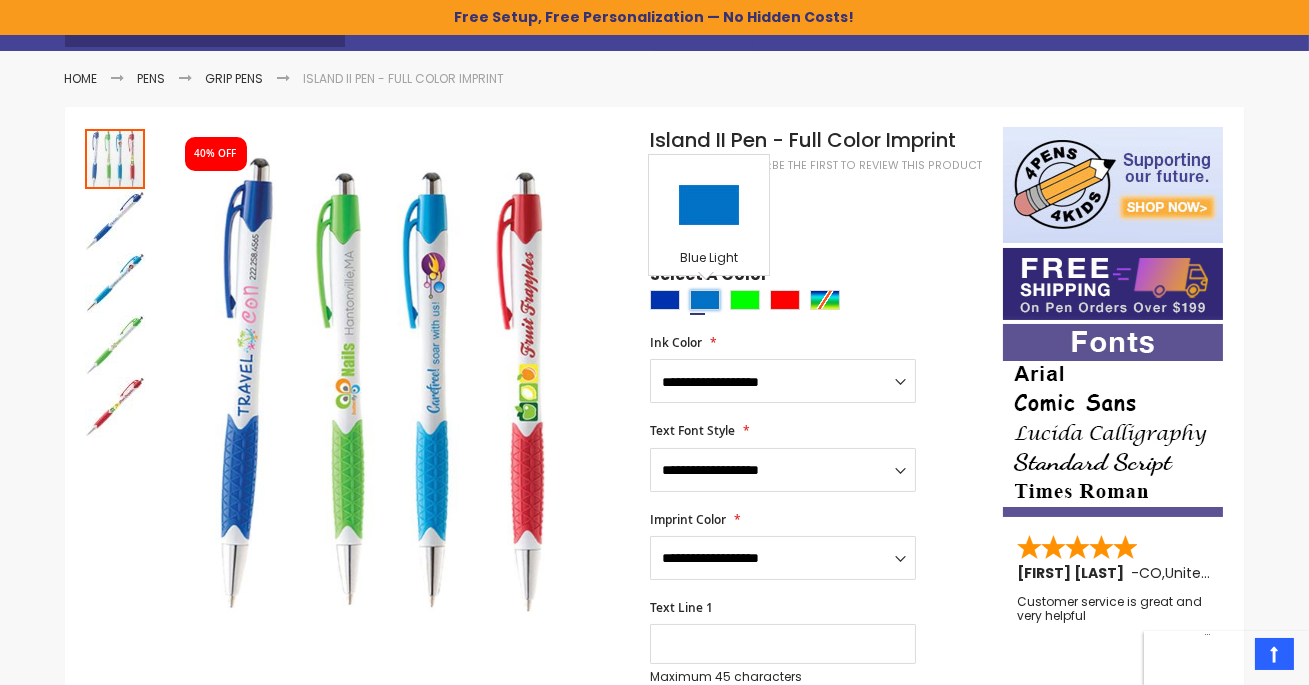 click at bounding box center (705, 300) 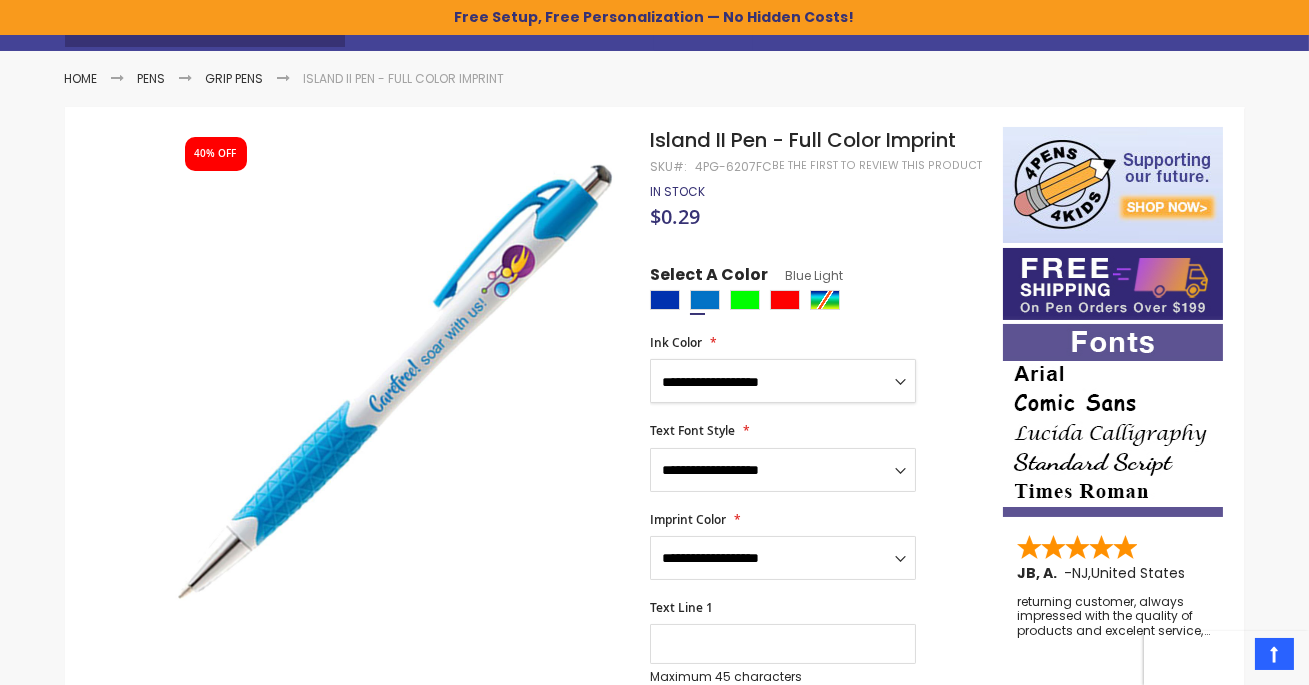 click on "**********" at bounding box center [783, 381] 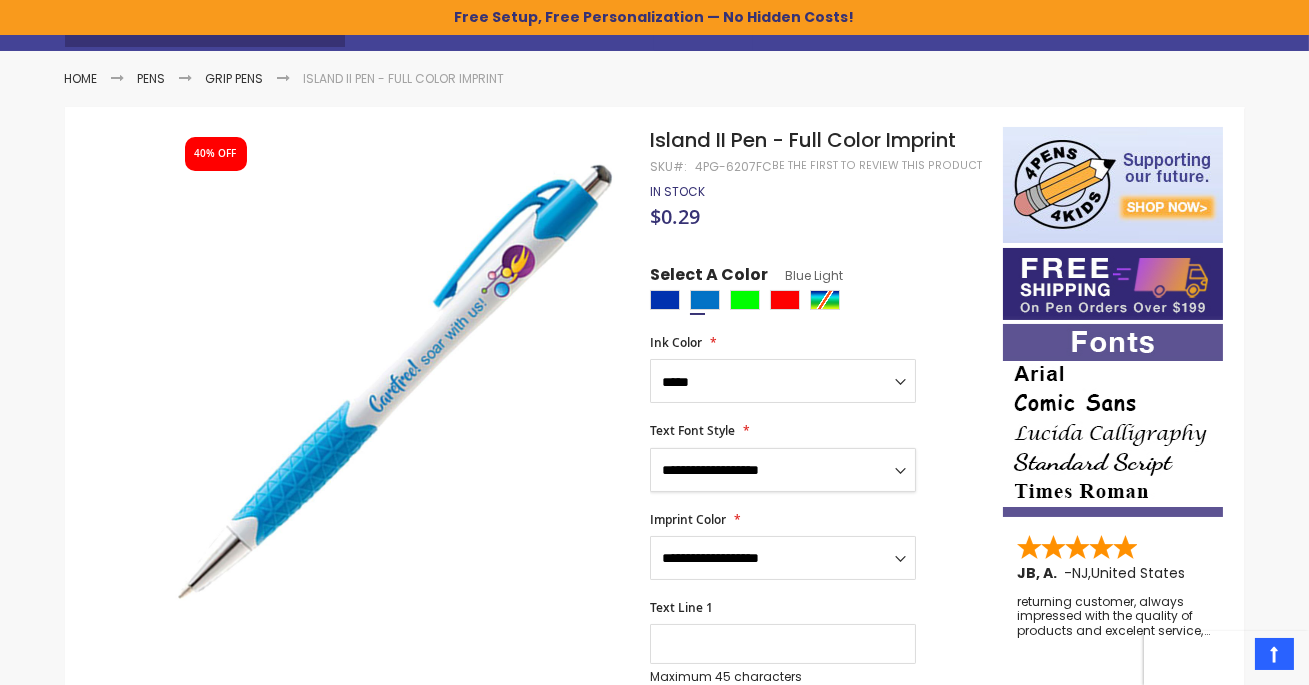 click on "**********" at bounding box center (783, 470) 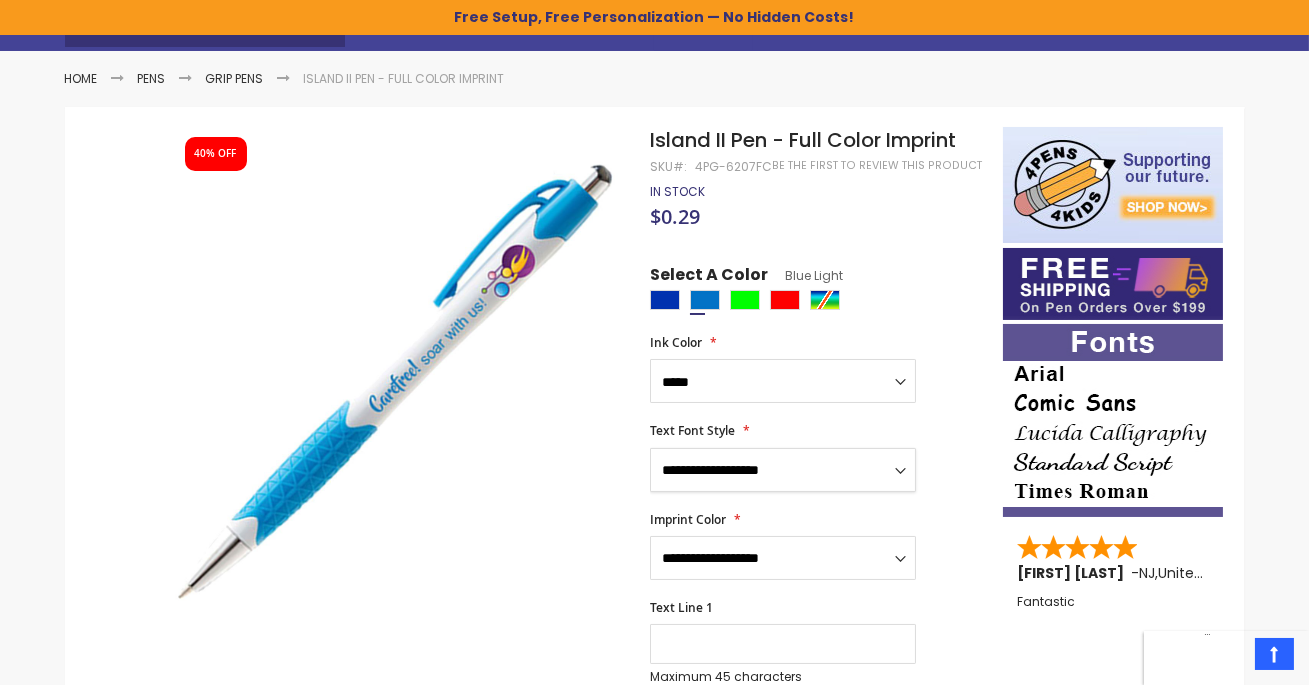 select on "****" 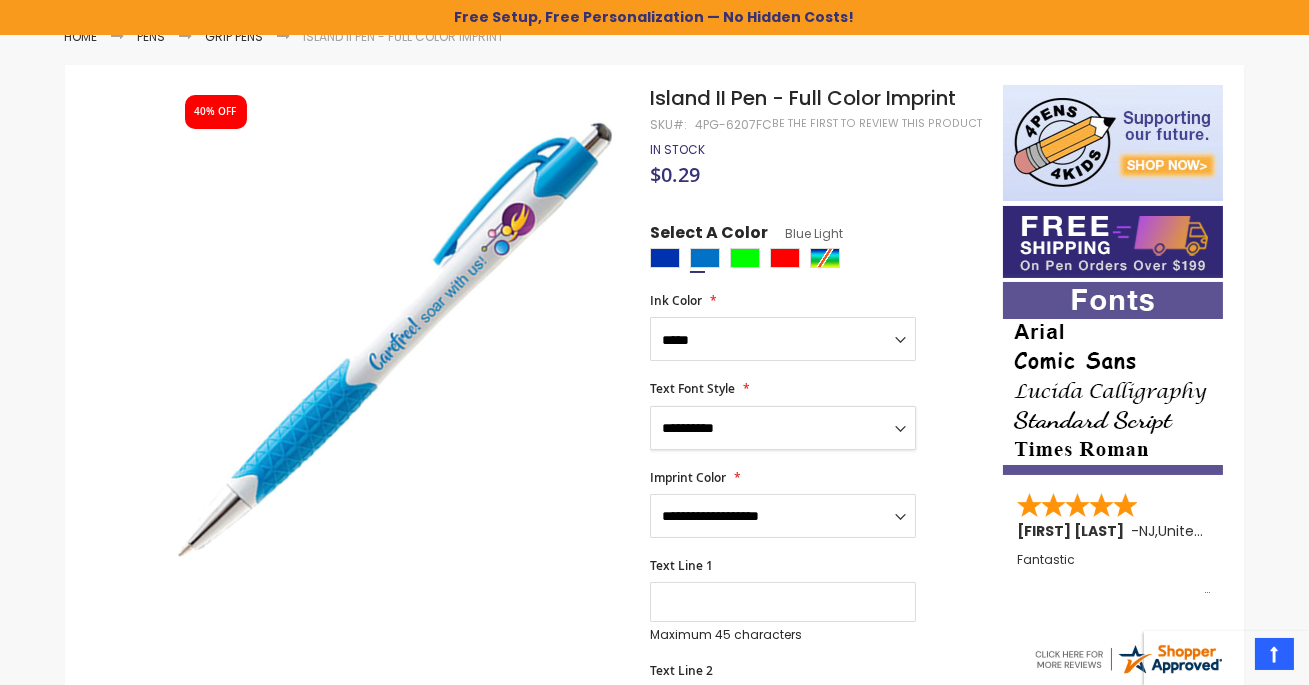 scroll, scrollTop: 287, scrollLeft: 0, axis: vertical 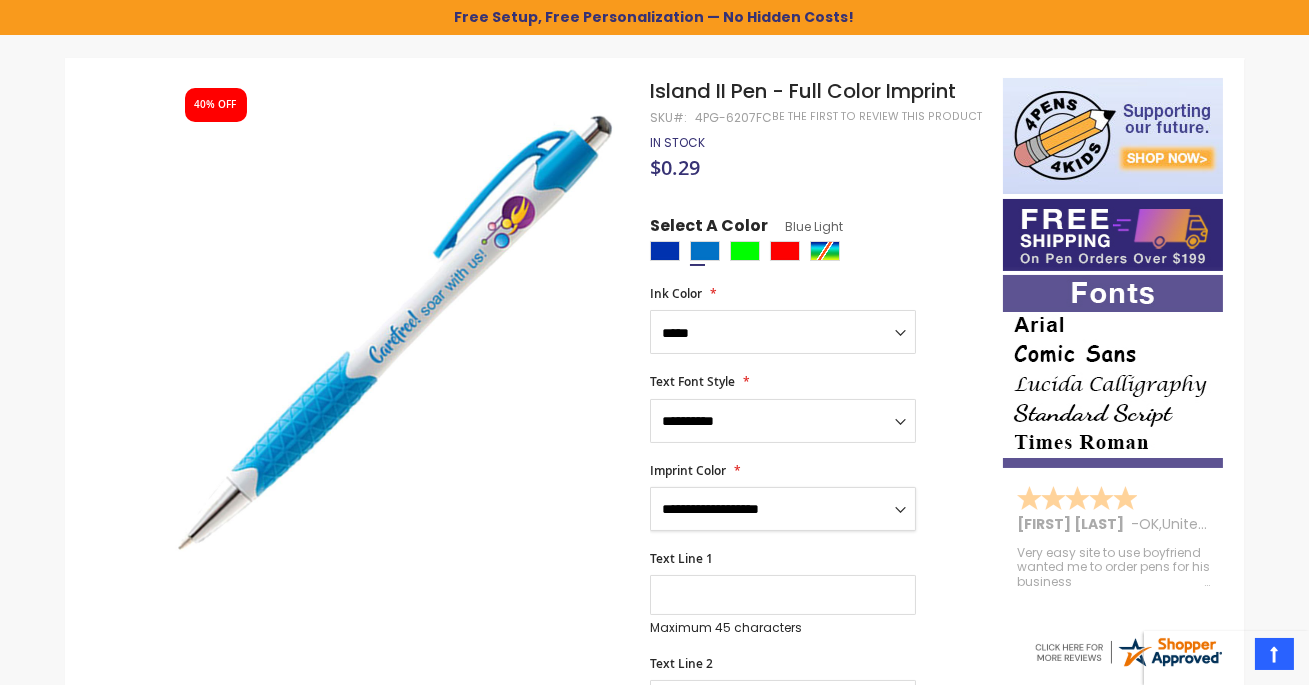click on "**********" at bounding box center (783, 509) 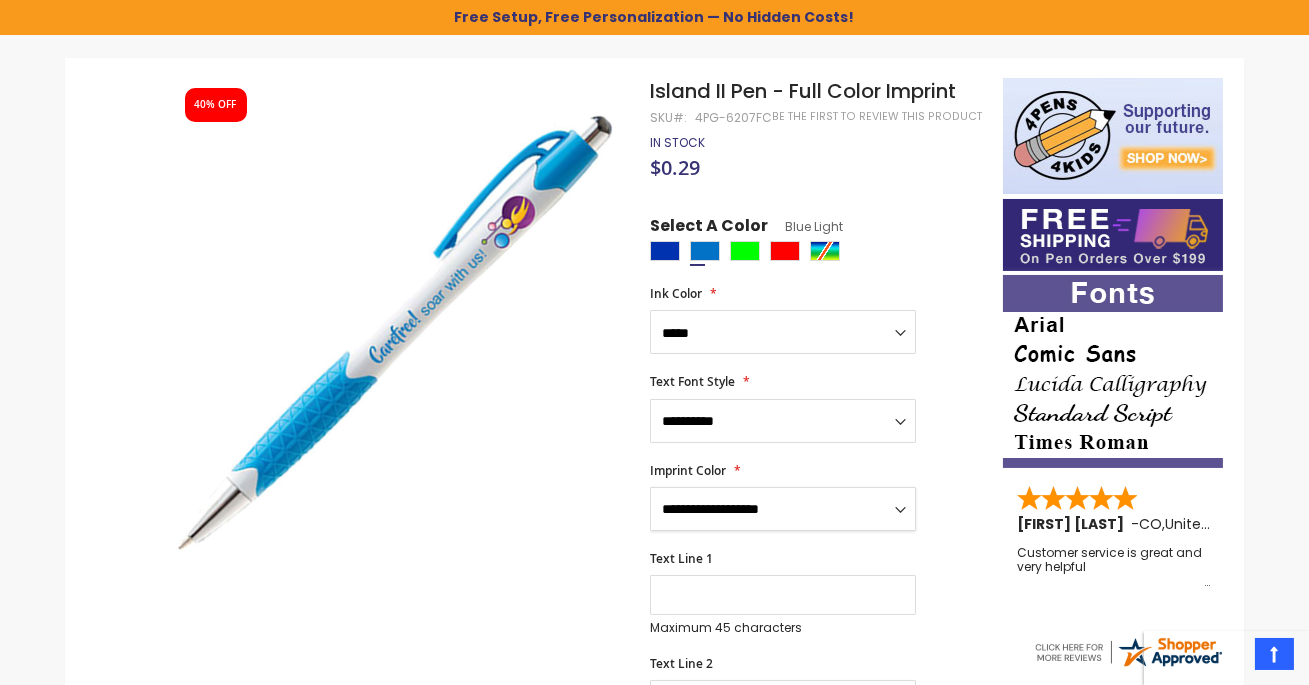 select on "****" 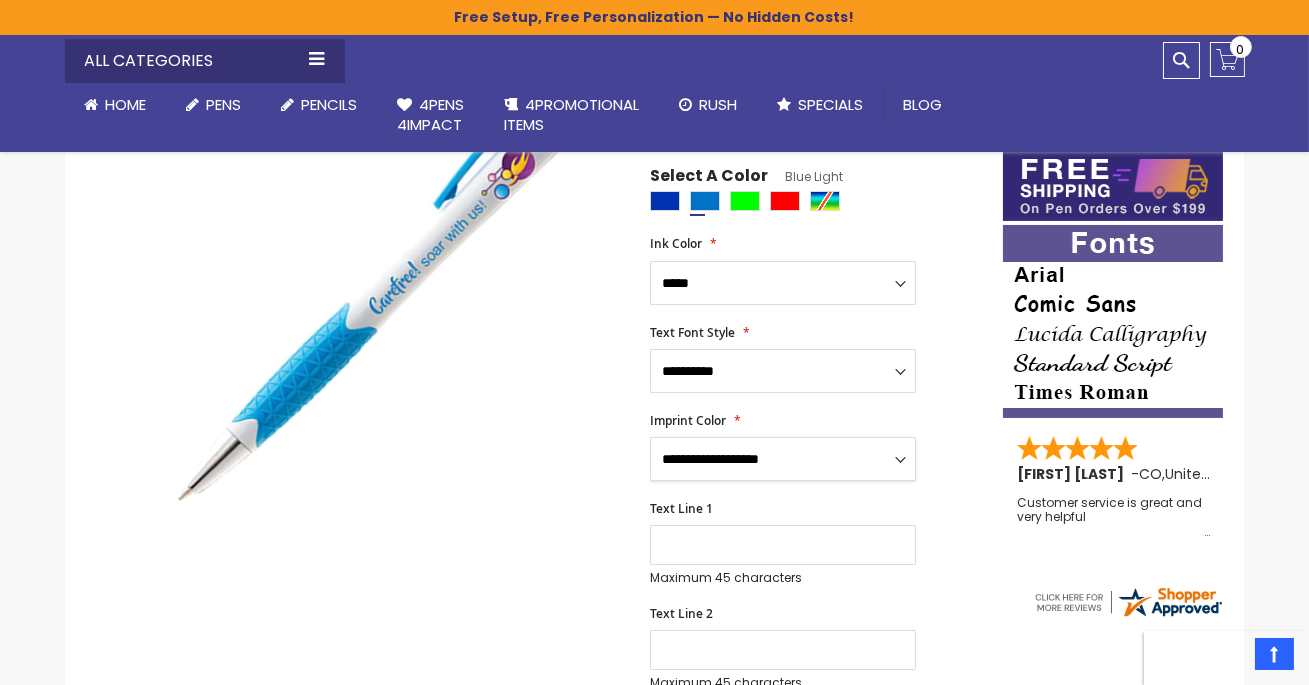 scroll, scrollTop: 376, scrollLeft: 0, axis: vertical 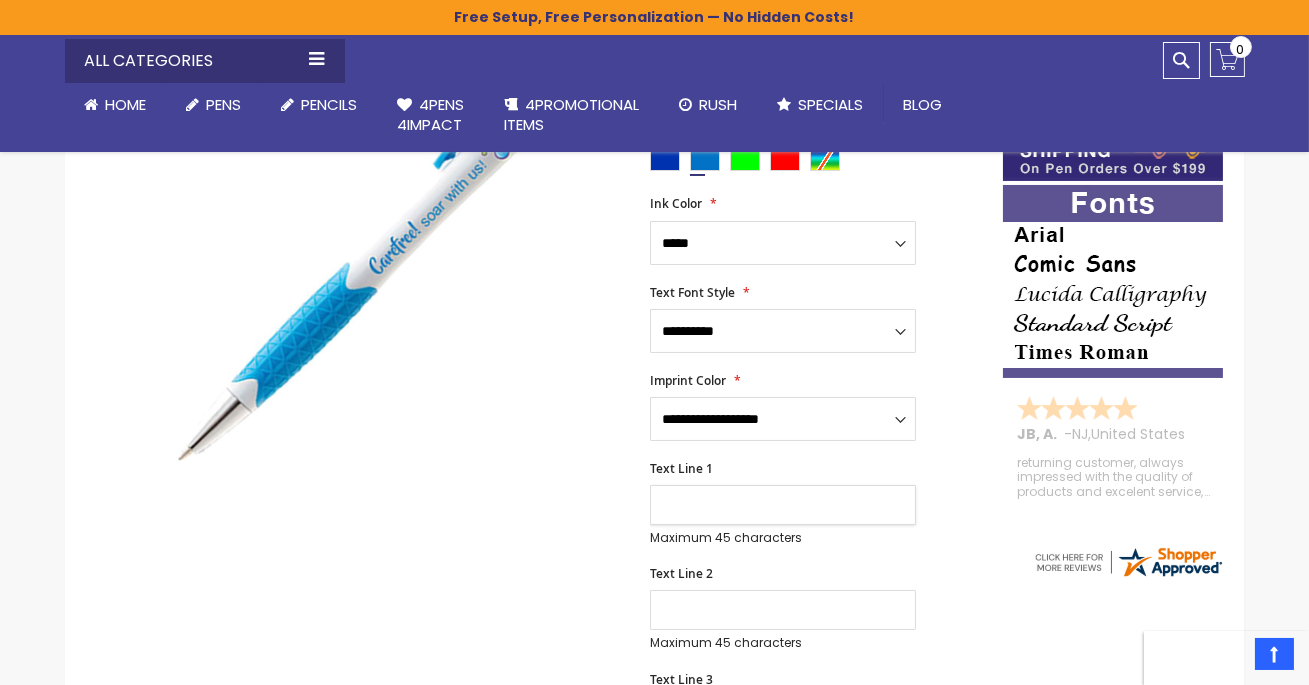 click on "Text Line 1" at bounding box center (783, 505) 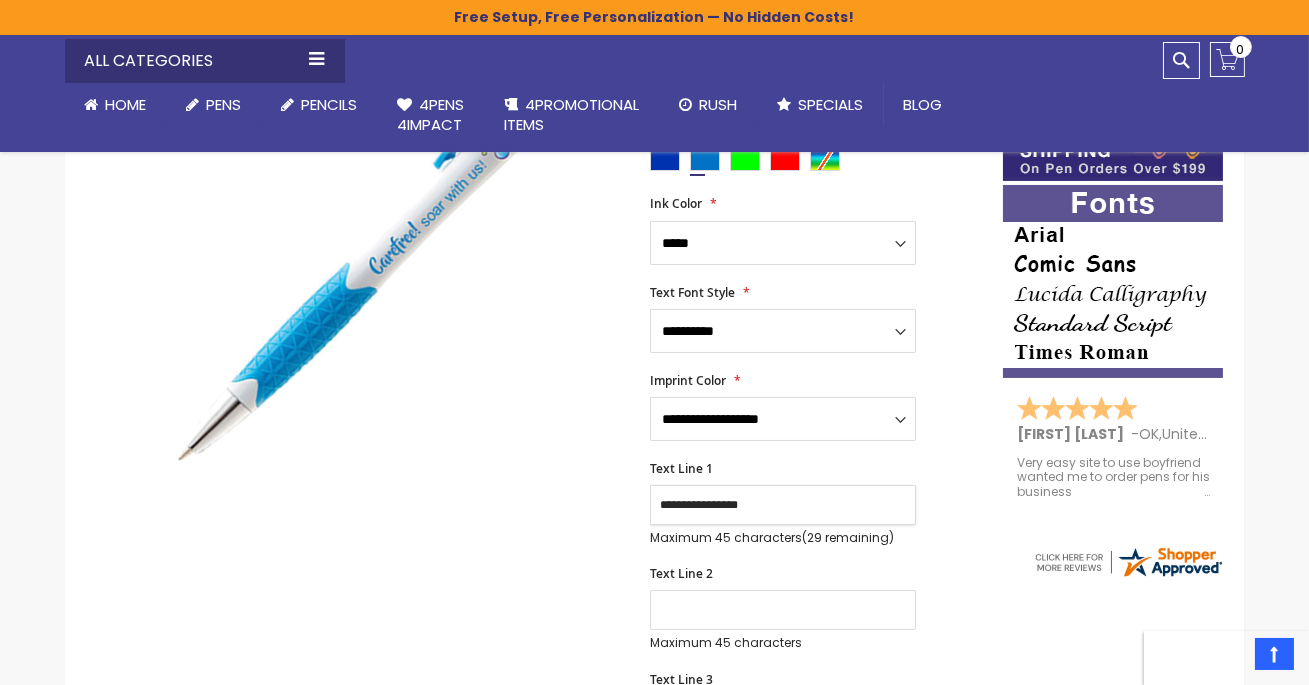 type on "**********" 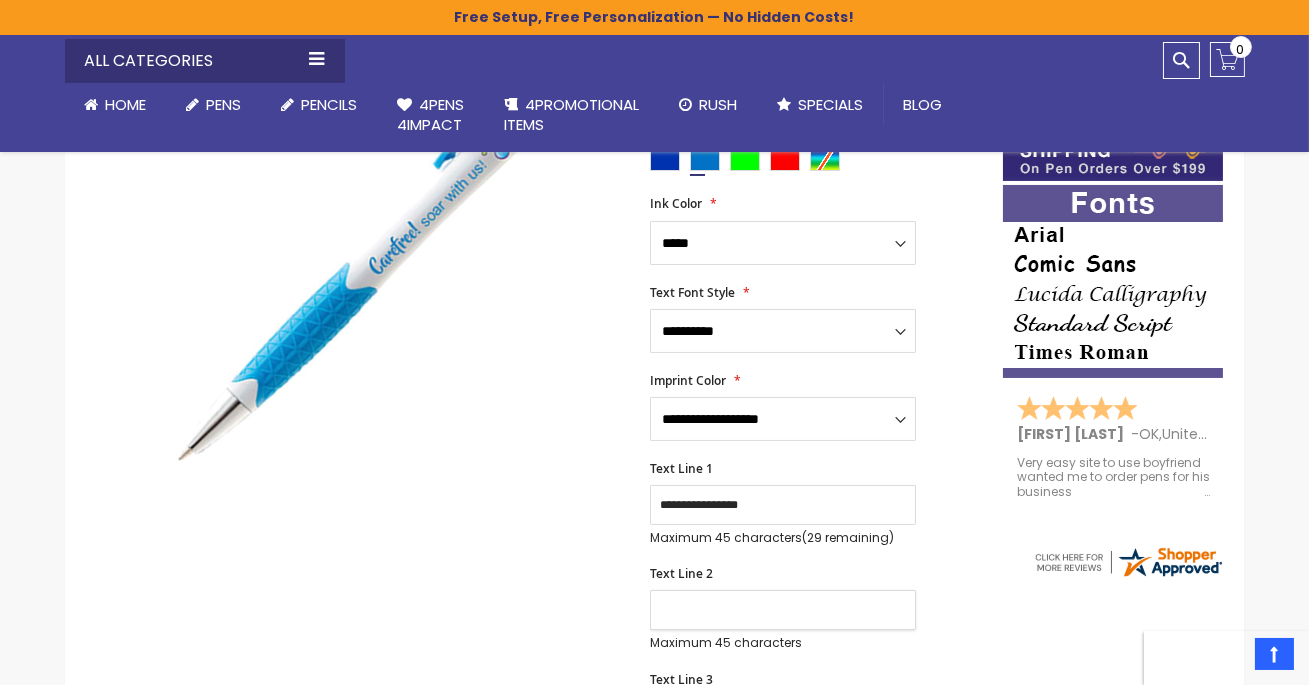 click on "Text Line 2" at bounding box center [783, 610] 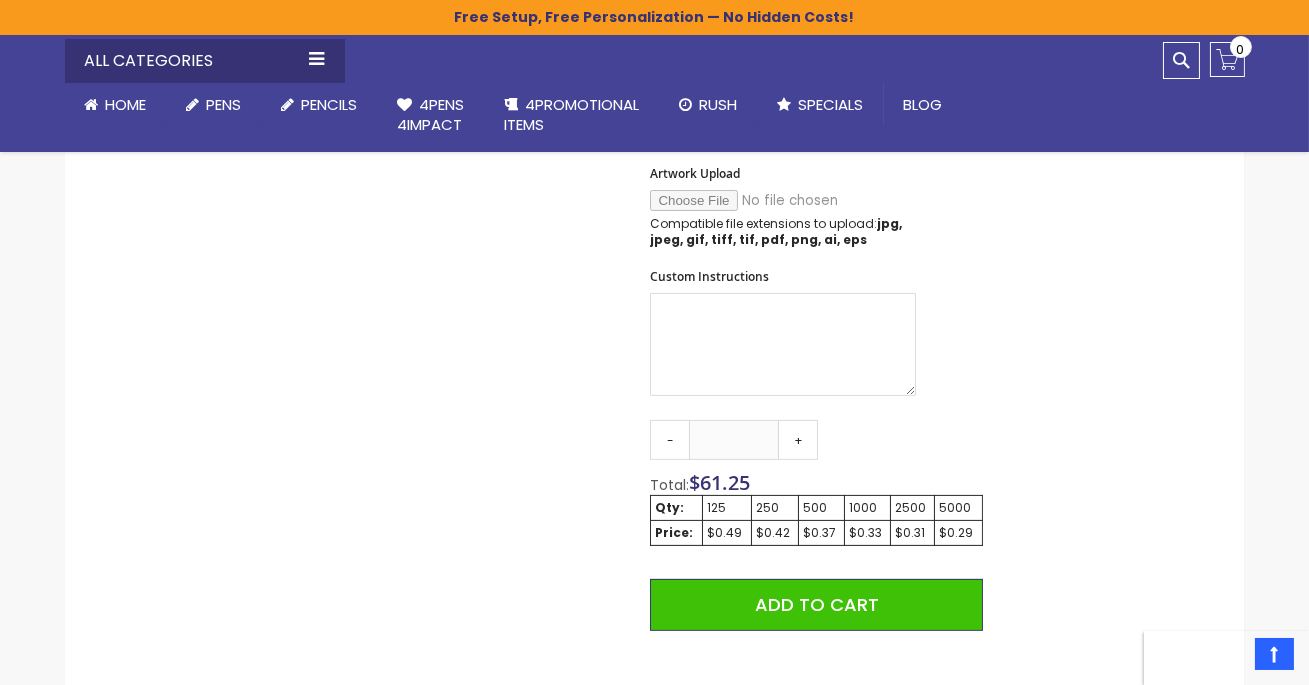 scroll, scrollTop: 988, scrollLeft: 0, axis: vertical 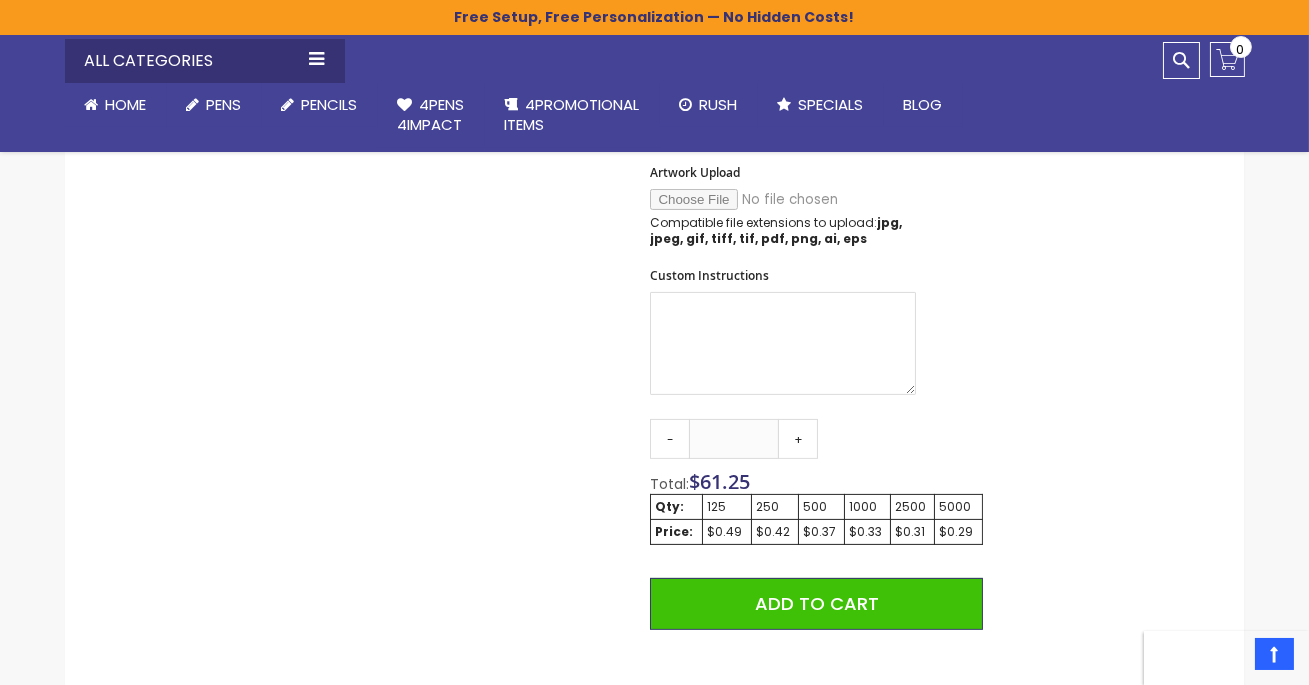 type on "**********" 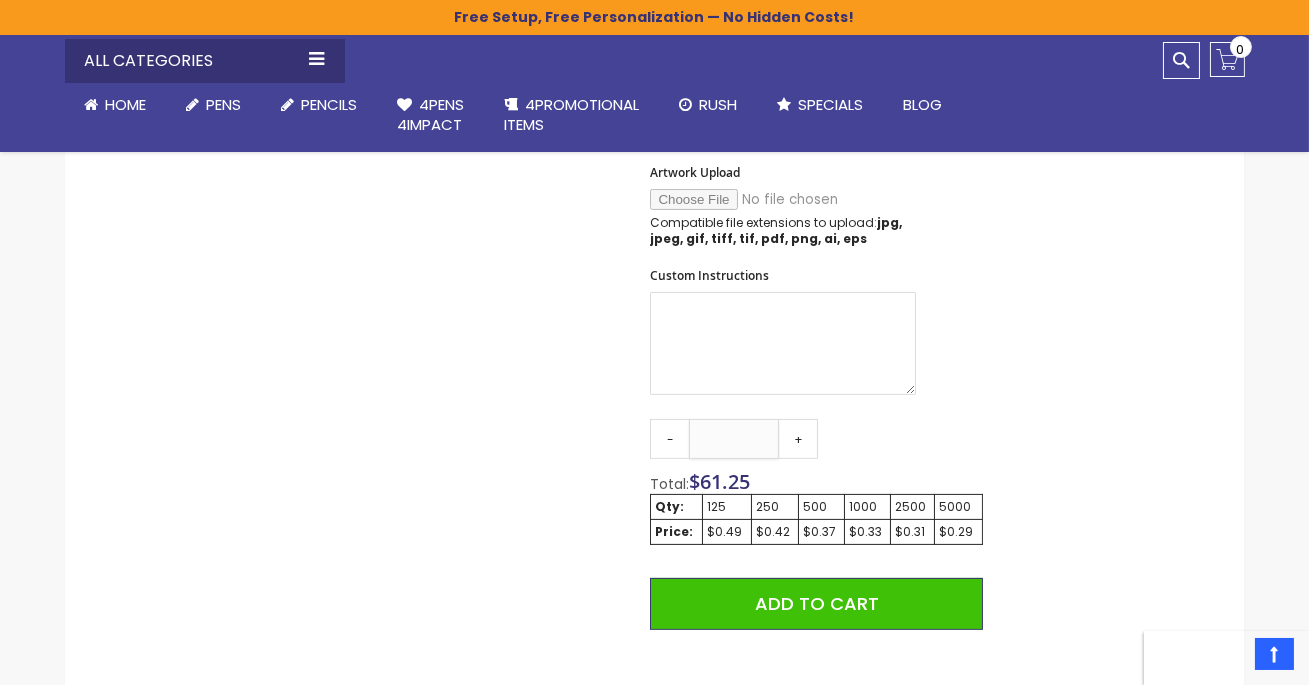 click on "***" at bounding box center [734, 439] 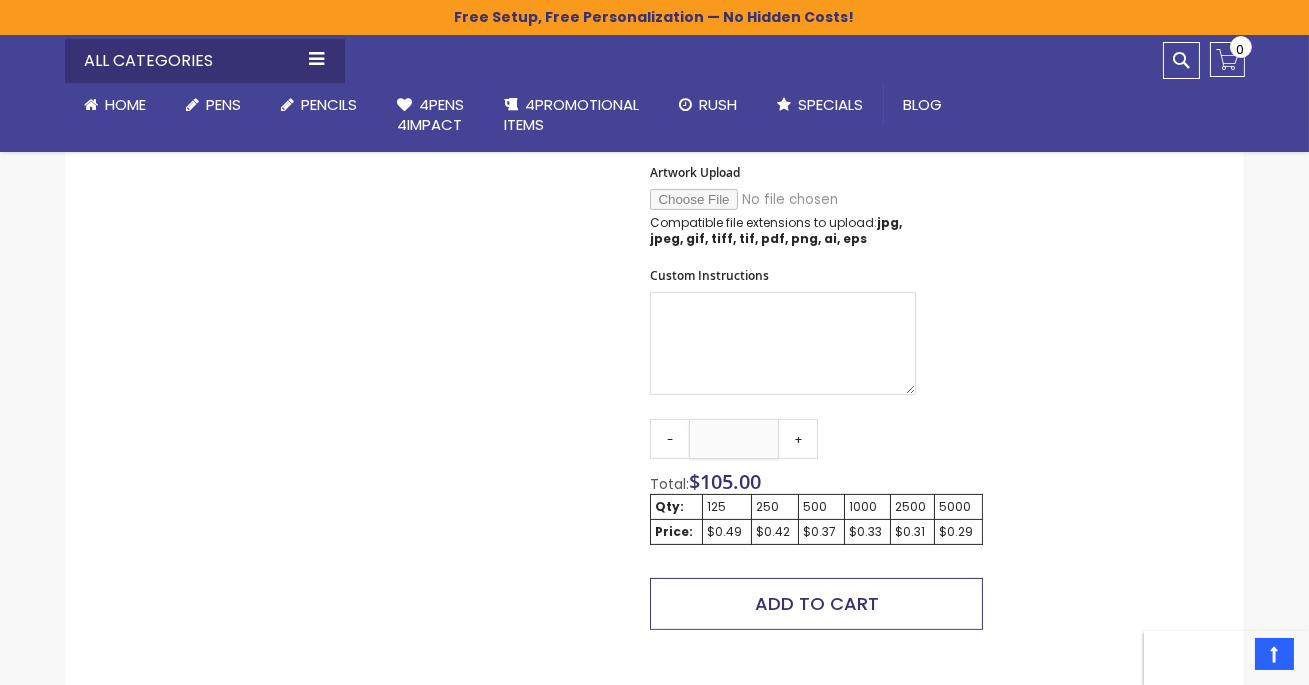 type on "***" 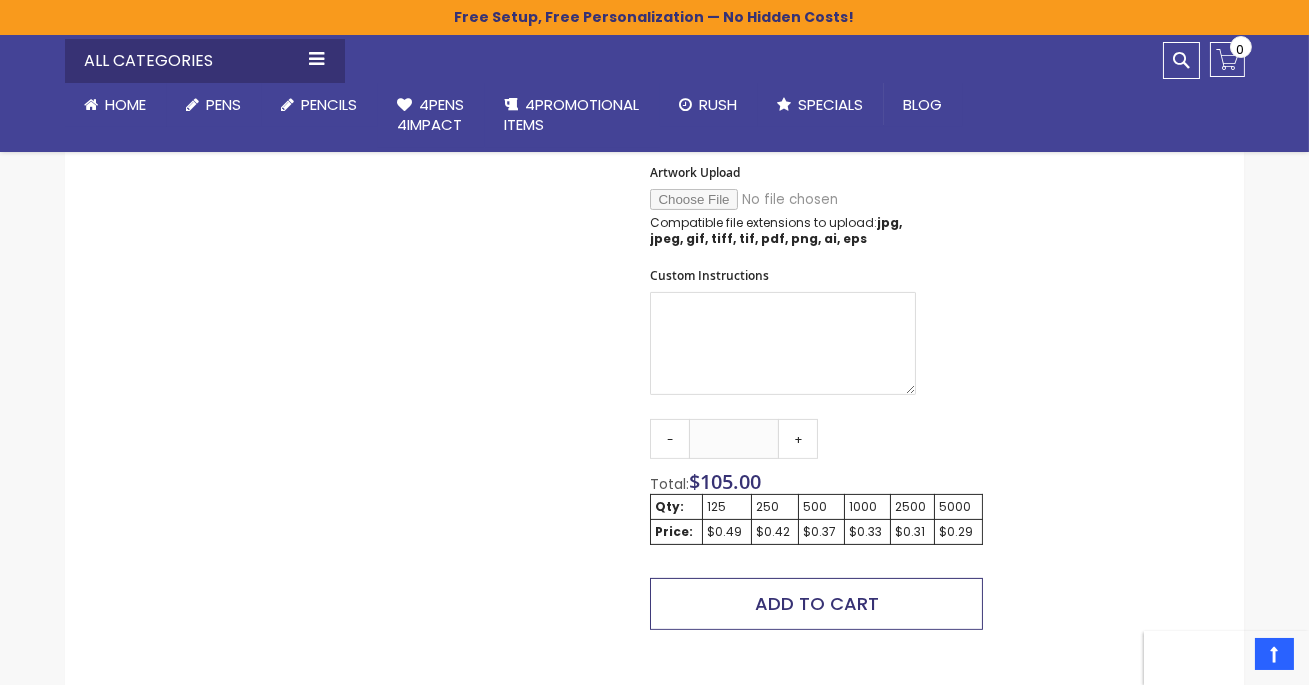 click on "Add to Cart" at bounding box center [817, 603] 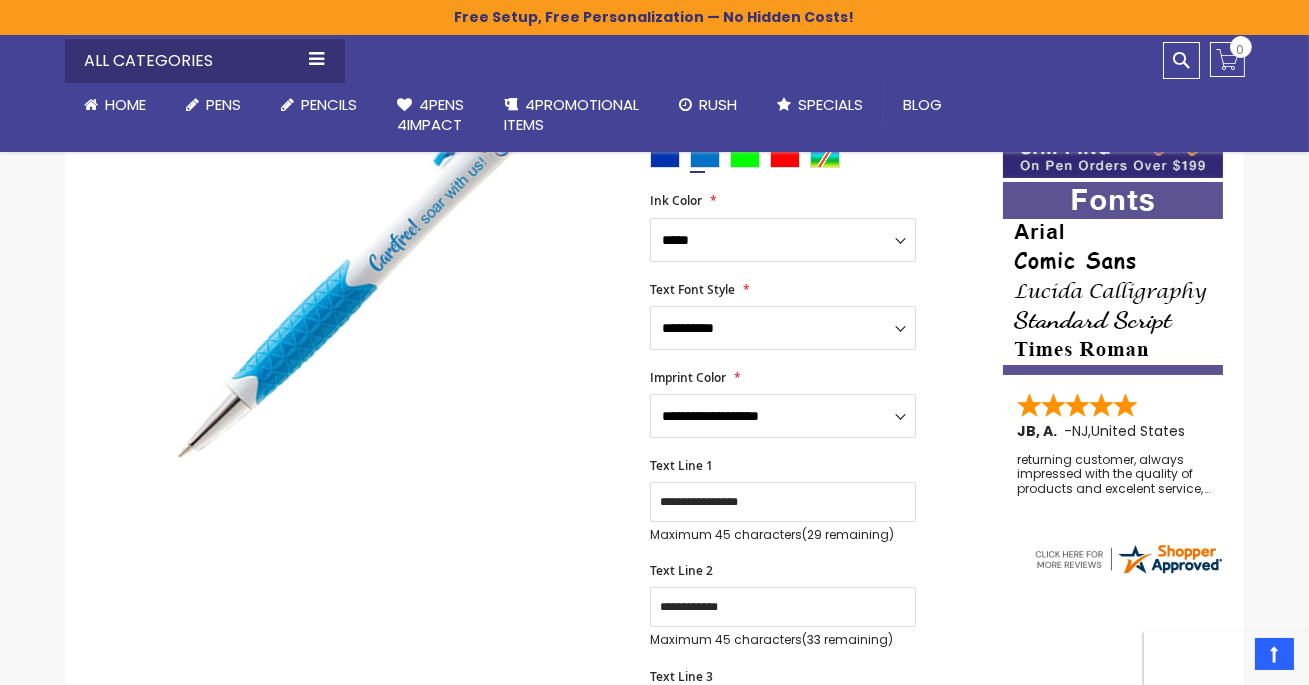 scroll, scrollTop: 214, scrollLeft: 0, axis: vertical 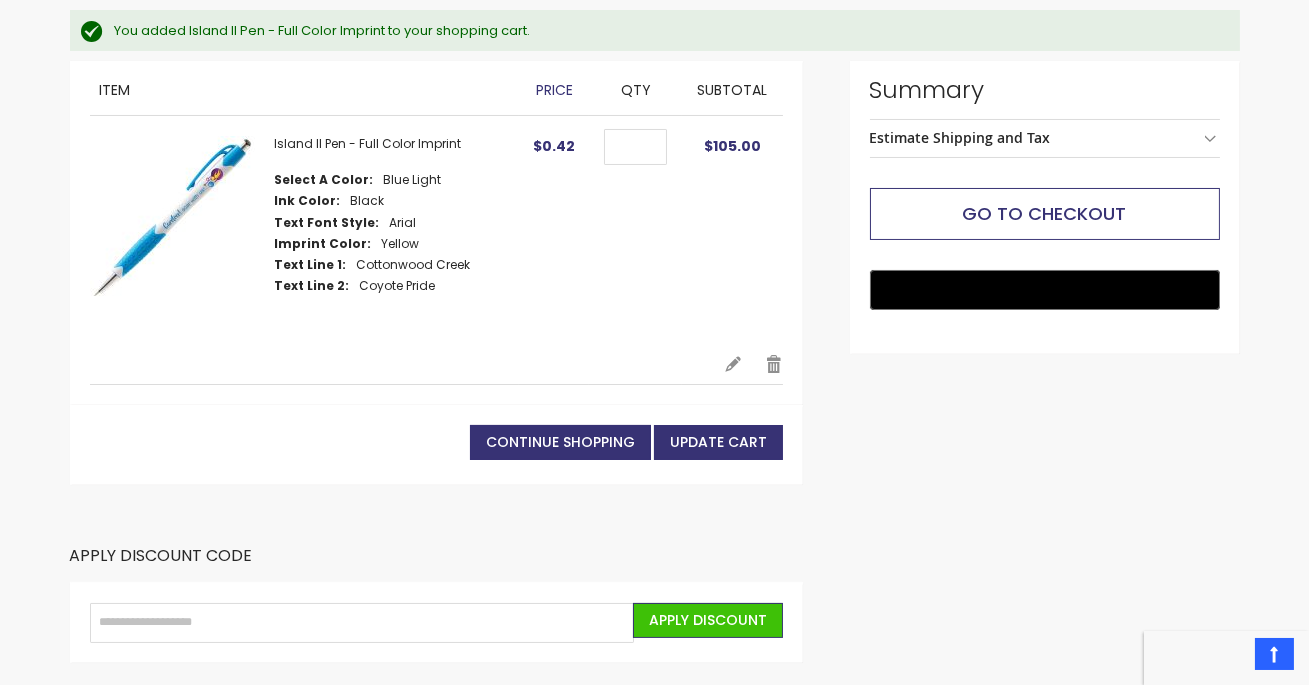 click on "Go to Checkout" at bounding box center (1045, 213) 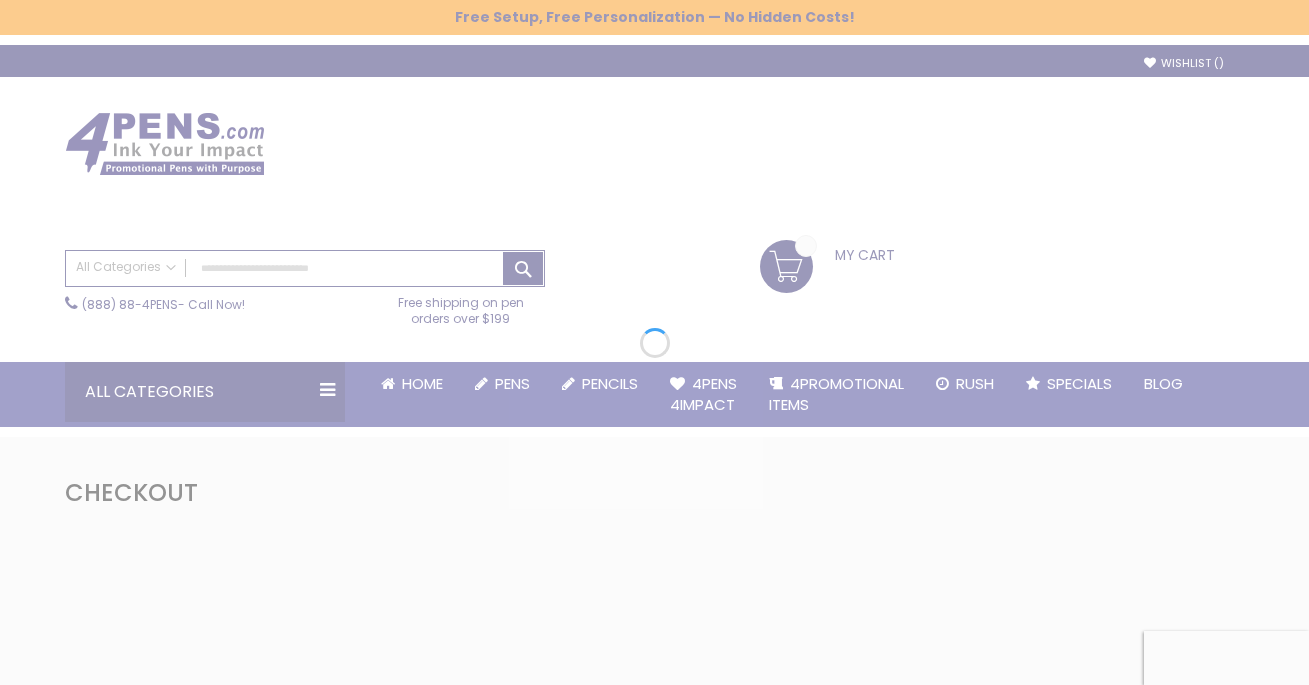 scroll, scrollTop: 0, scrollLeft: 0, axis: both 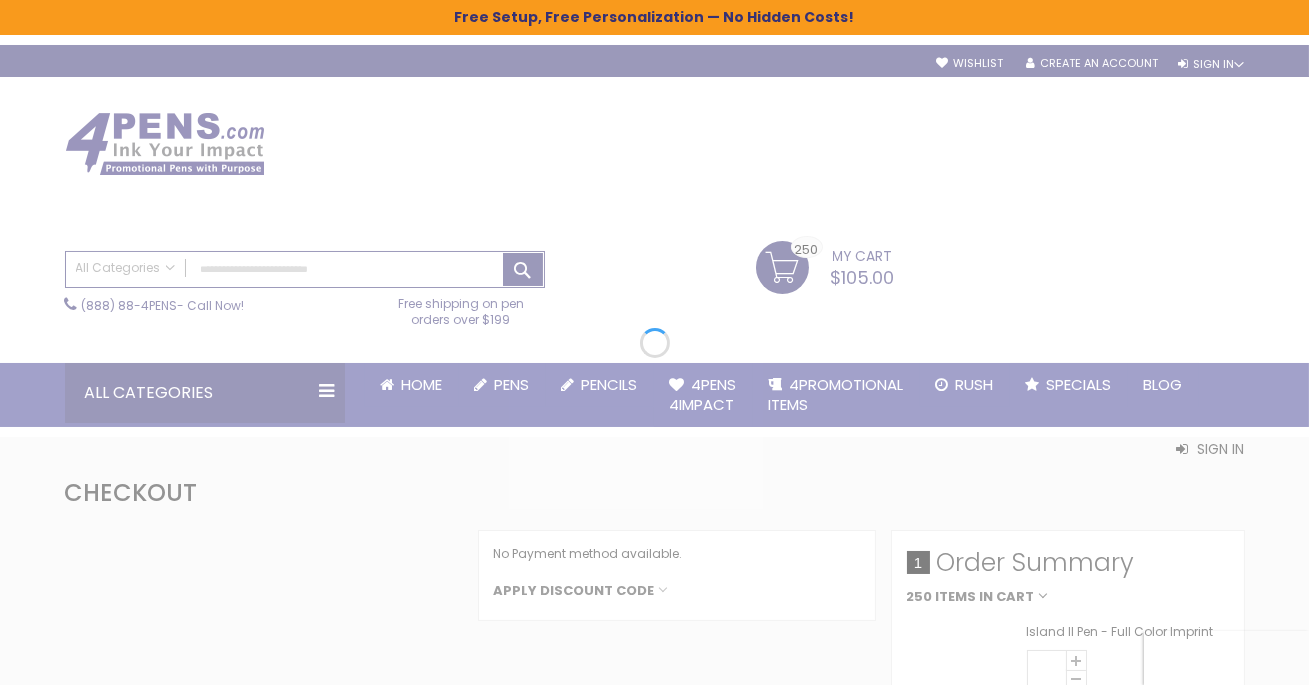 select on "*" 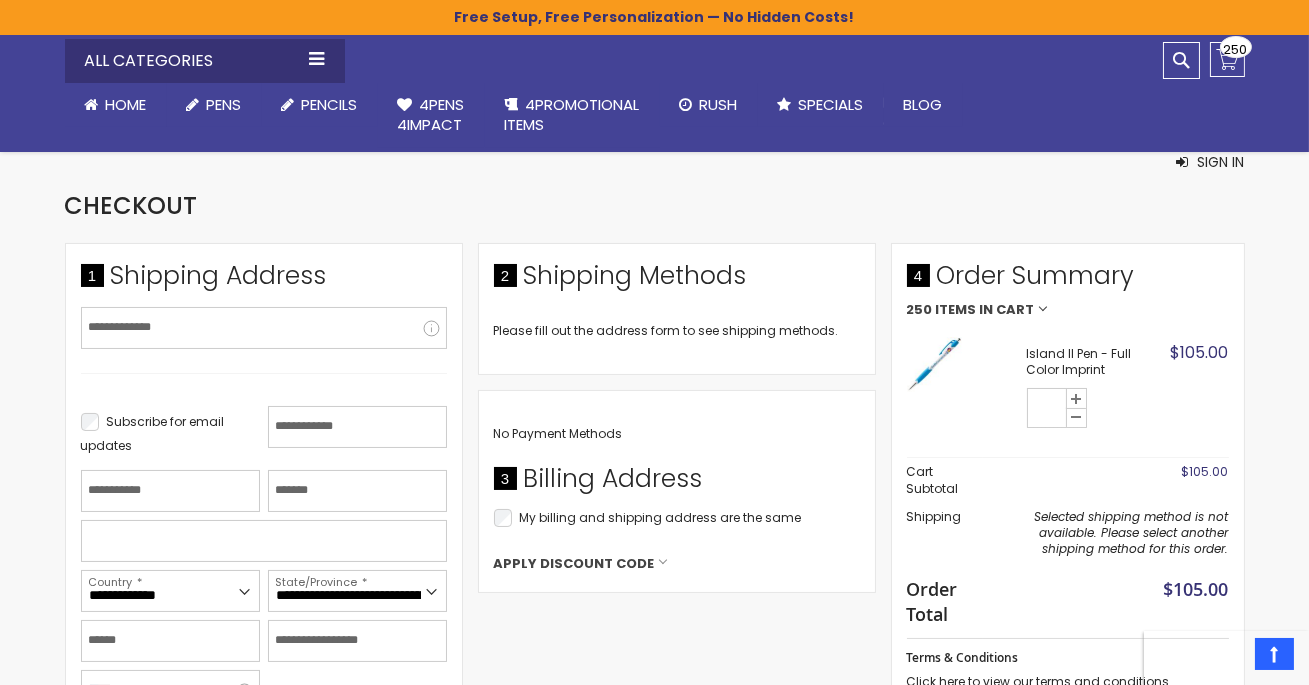 scroll, scrollTop: 265, scrollLeft: 0, axis: vertical 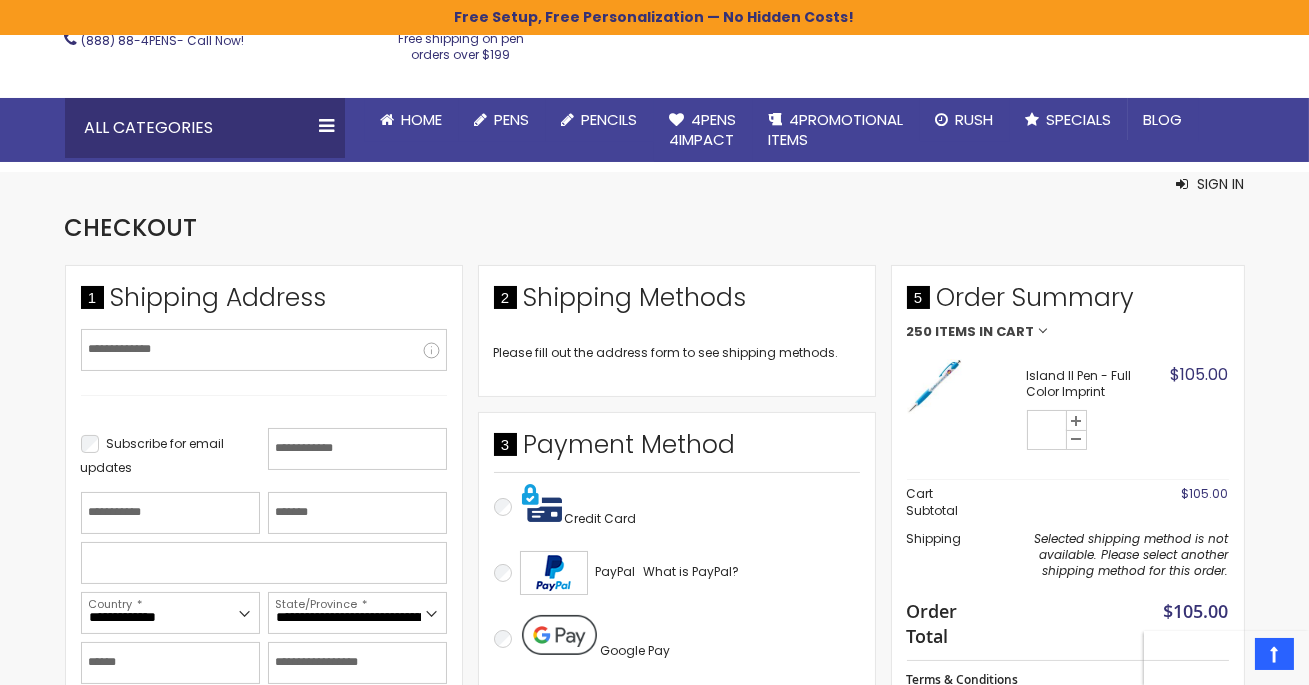 type on "**********" 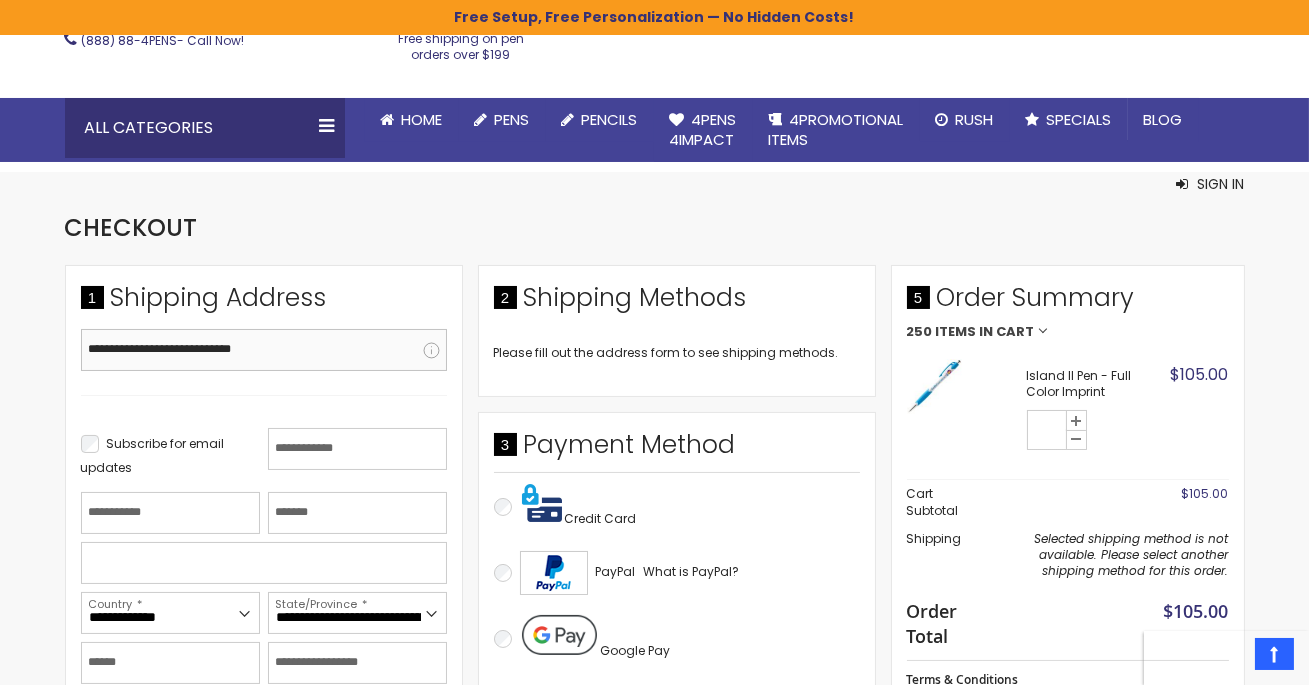 click on "**********" at bounding box center (264, 350) 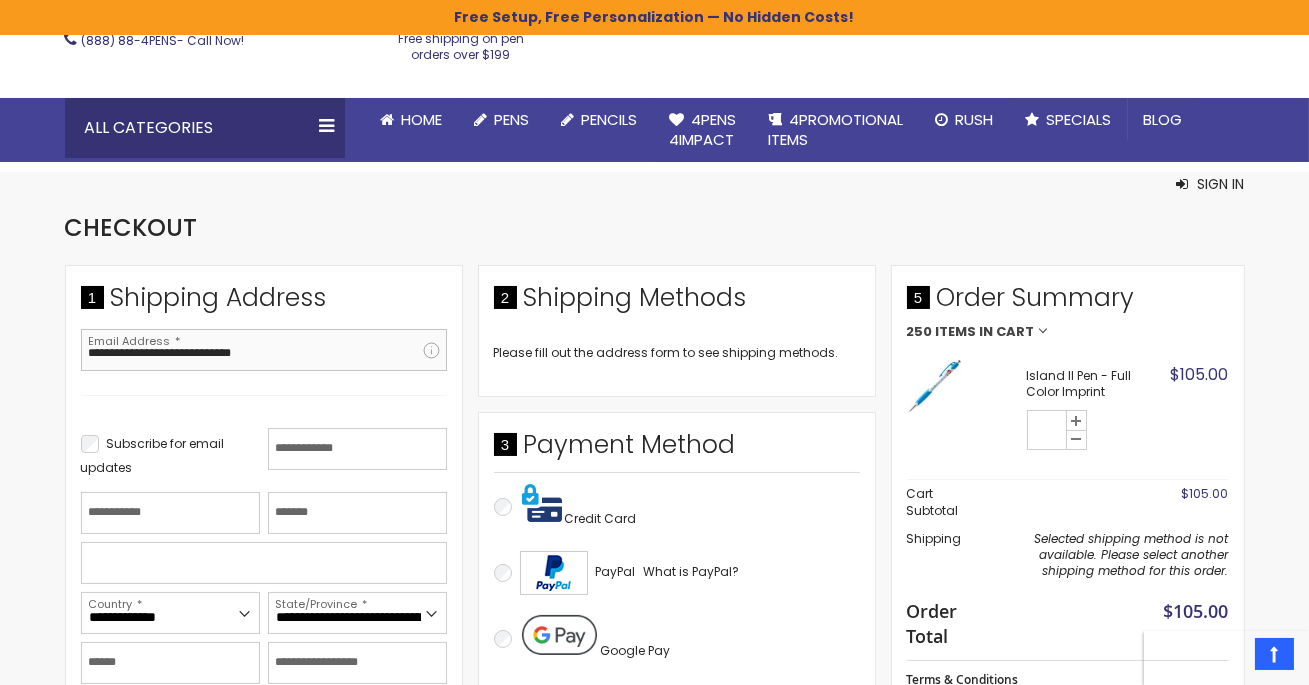 click on "**********" at bounding box center (264, 350) 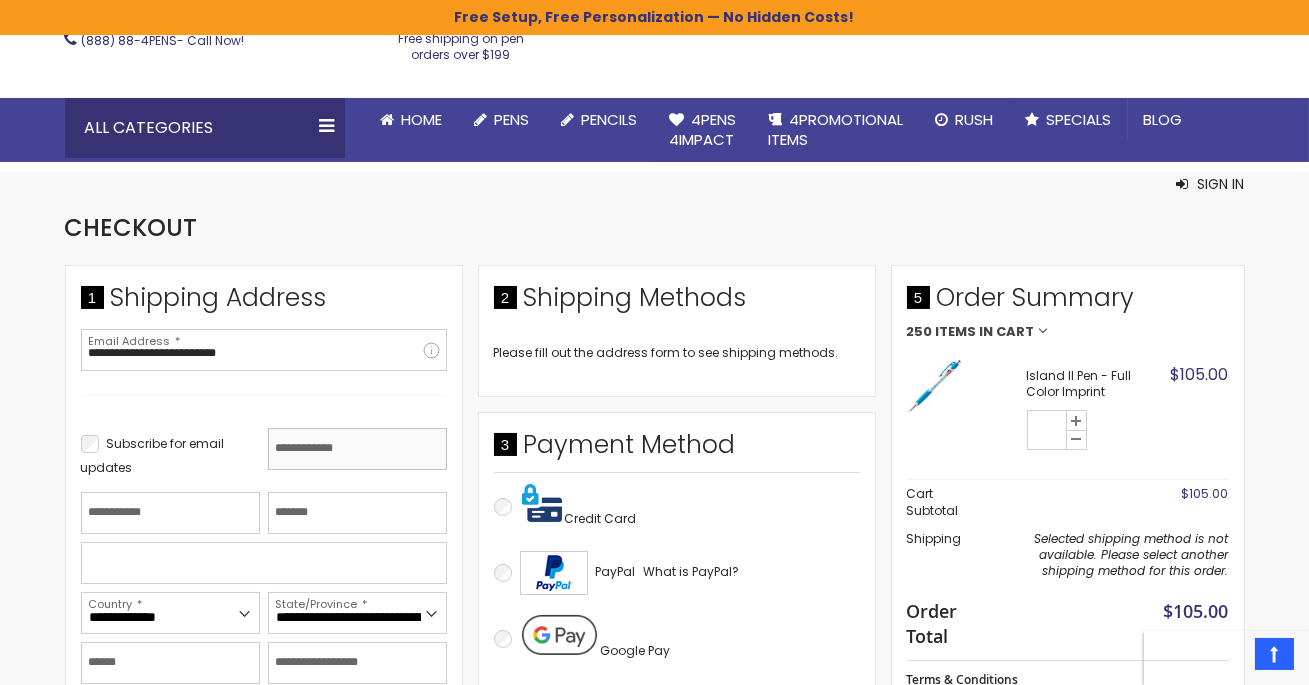 click on "First Name" at bounding box center (357, 449) 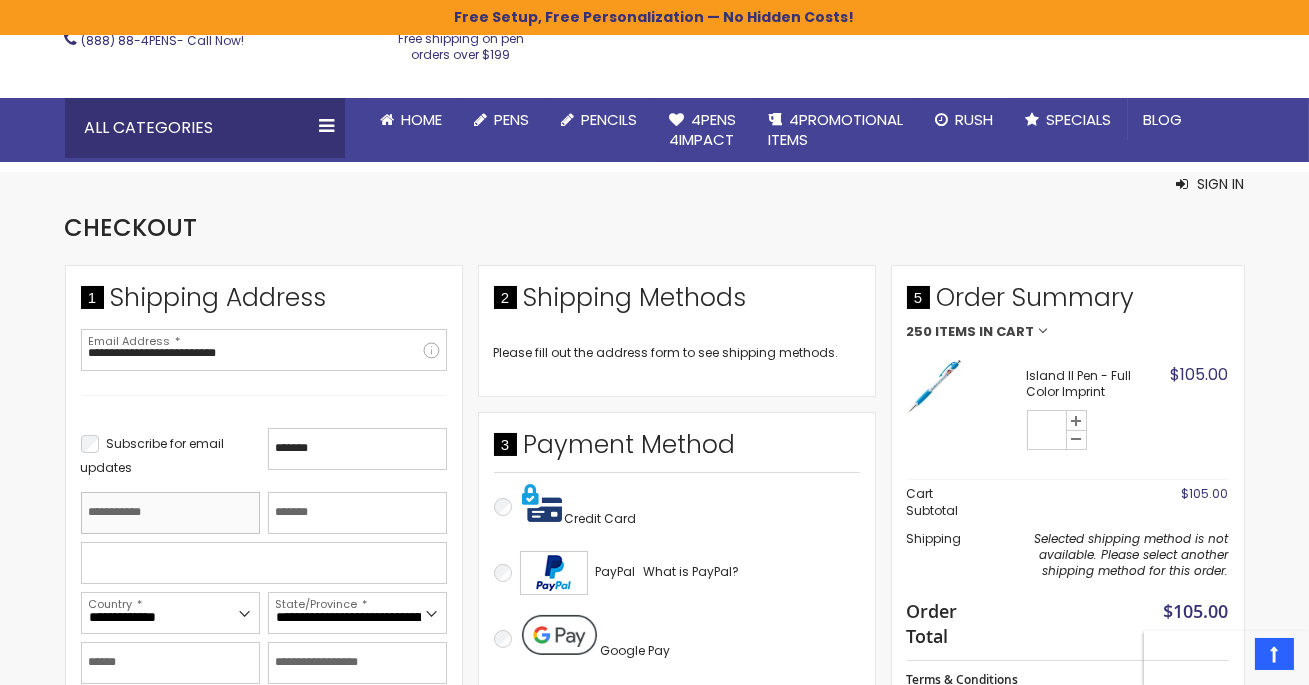 type on "*****" 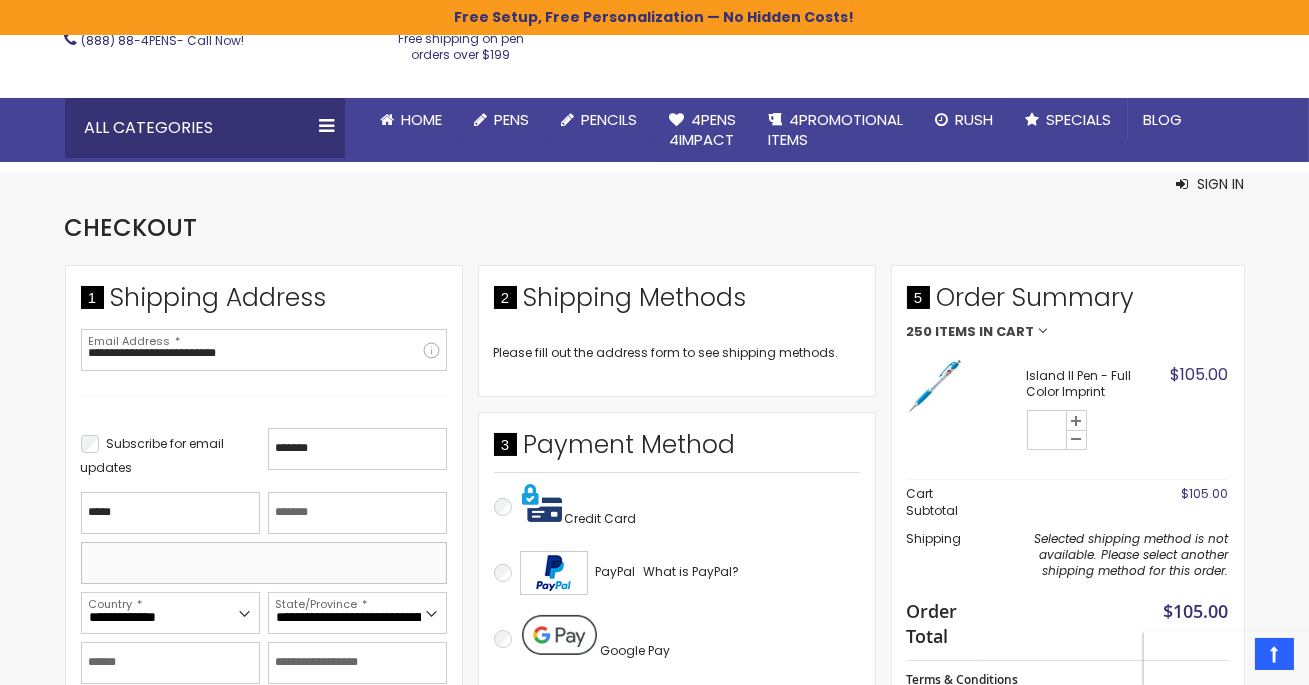 type on "**********" 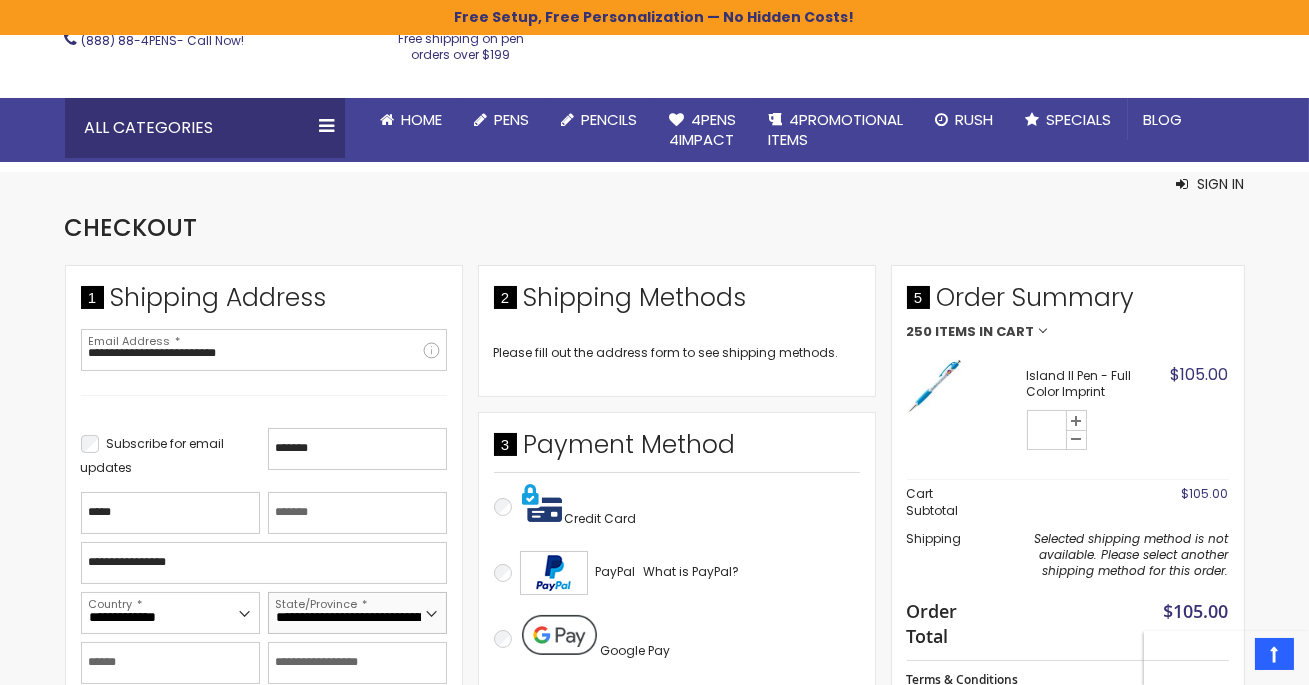 select on "**" 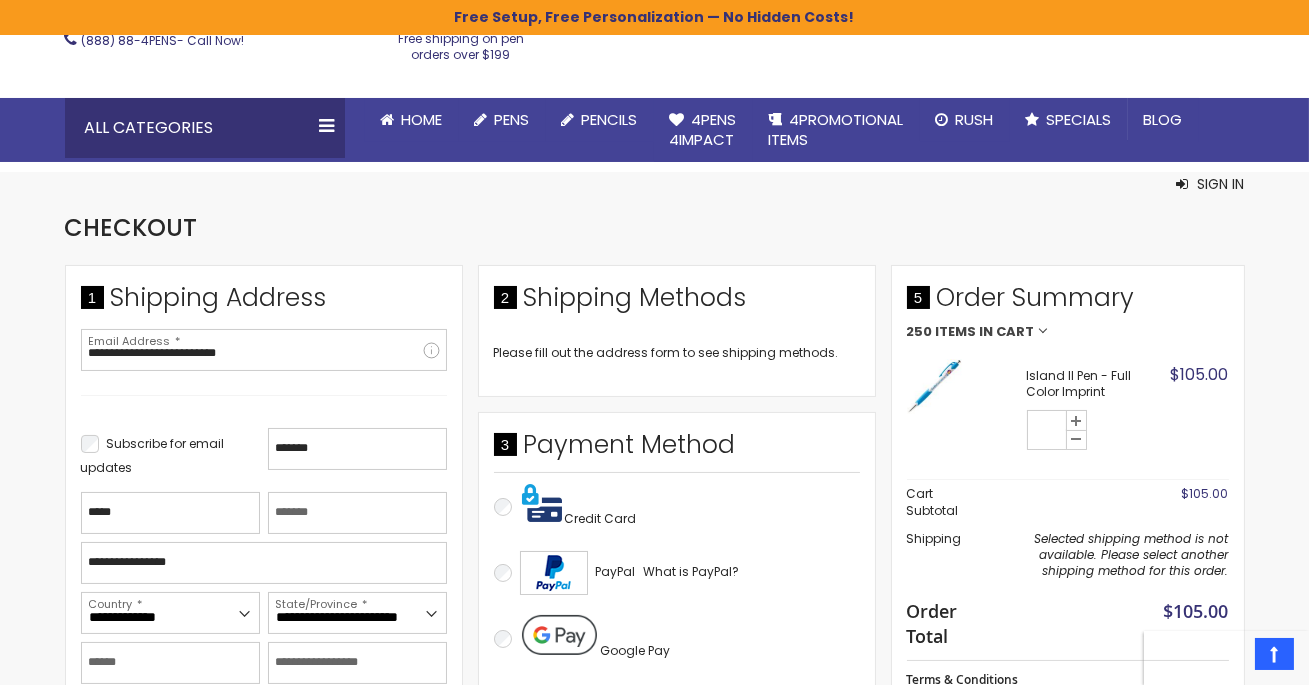 type on "*********" 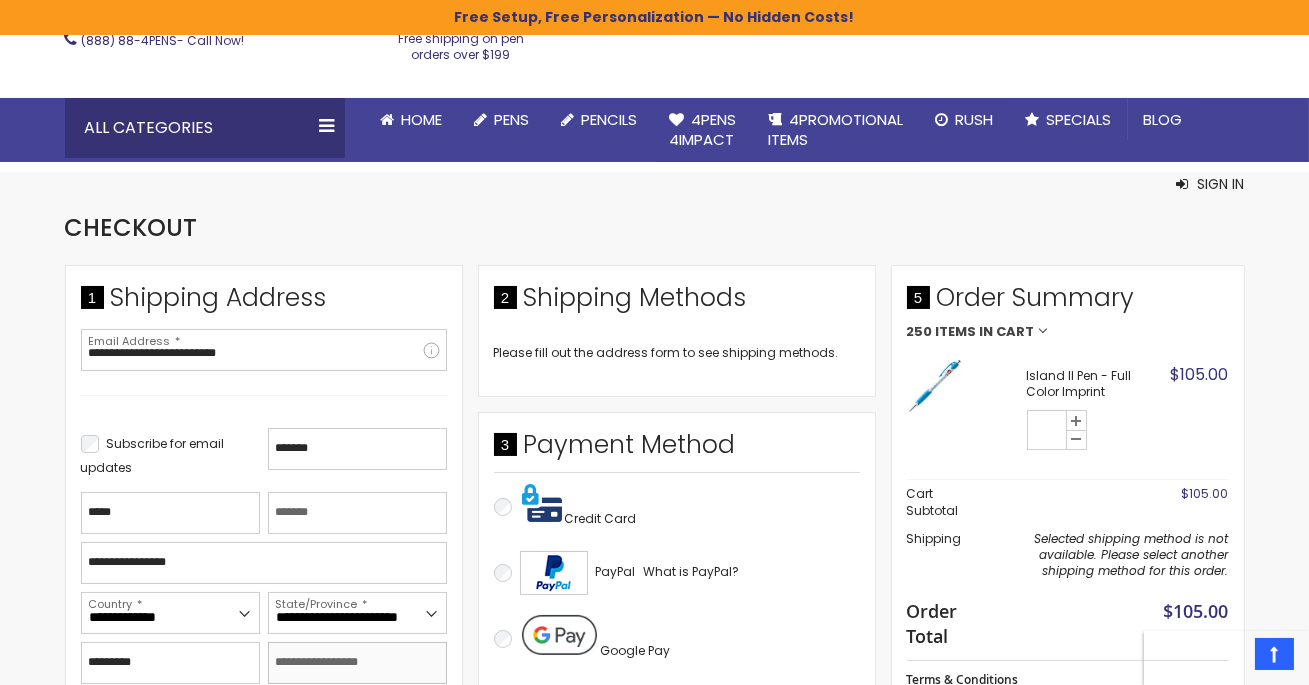 type on "*****" 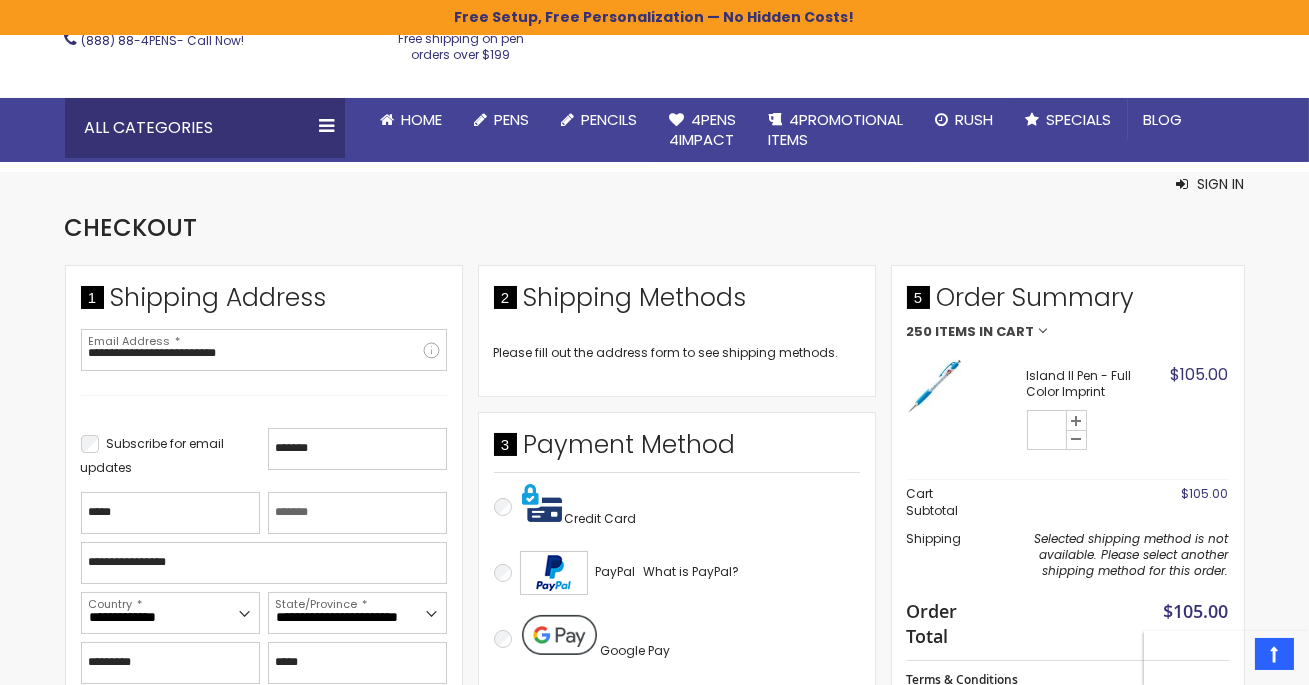 type on "**********" 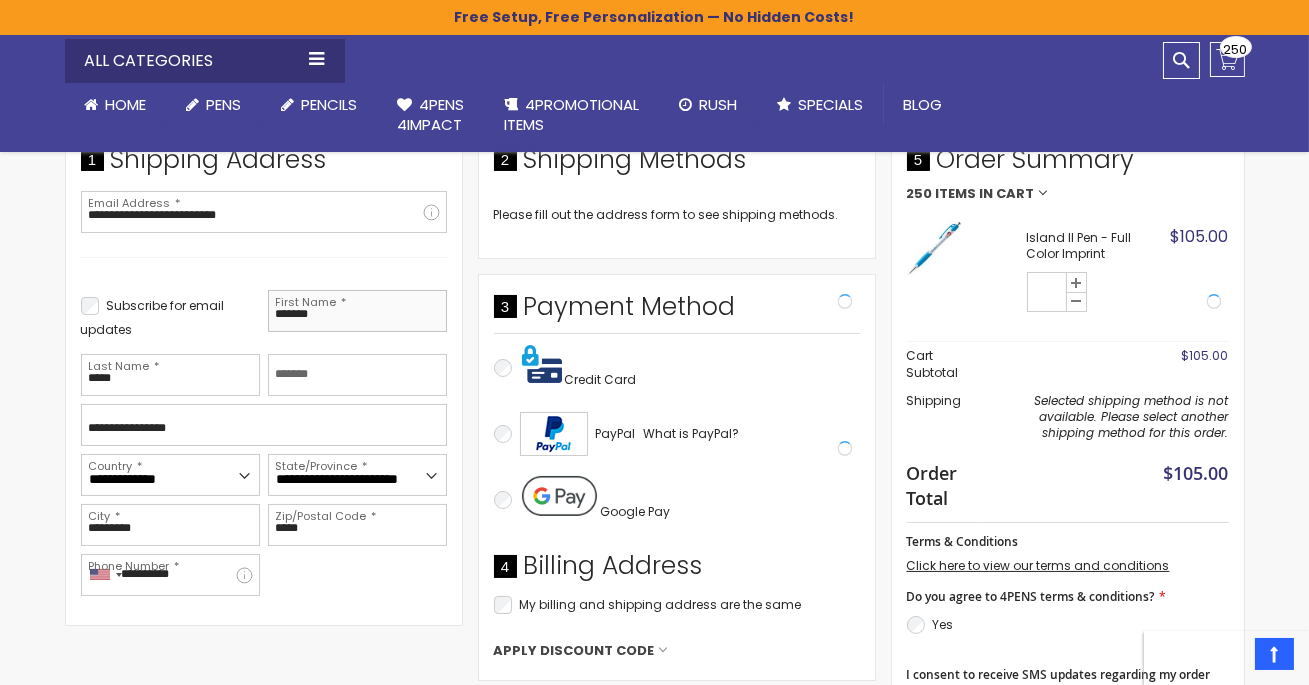 scroll, scrollTop: 405, scrollLeft: 0, axis: vertical 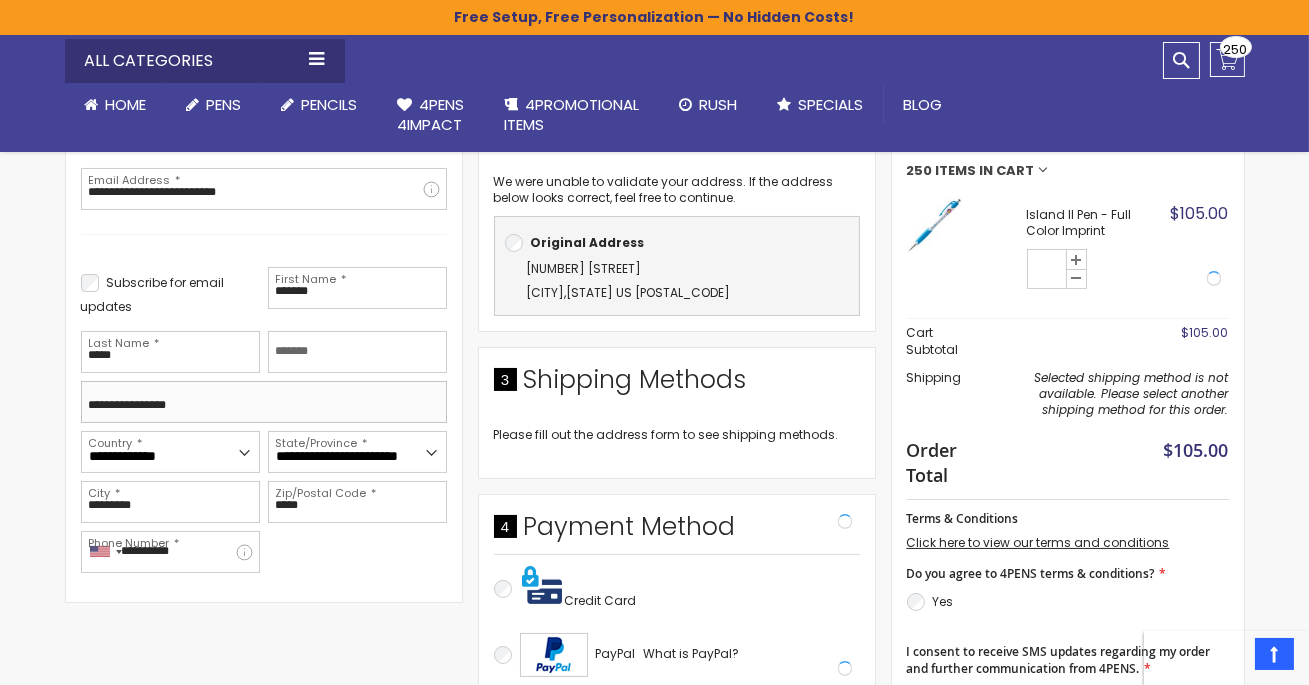 click on "**********" at bounding box center [264, 402] 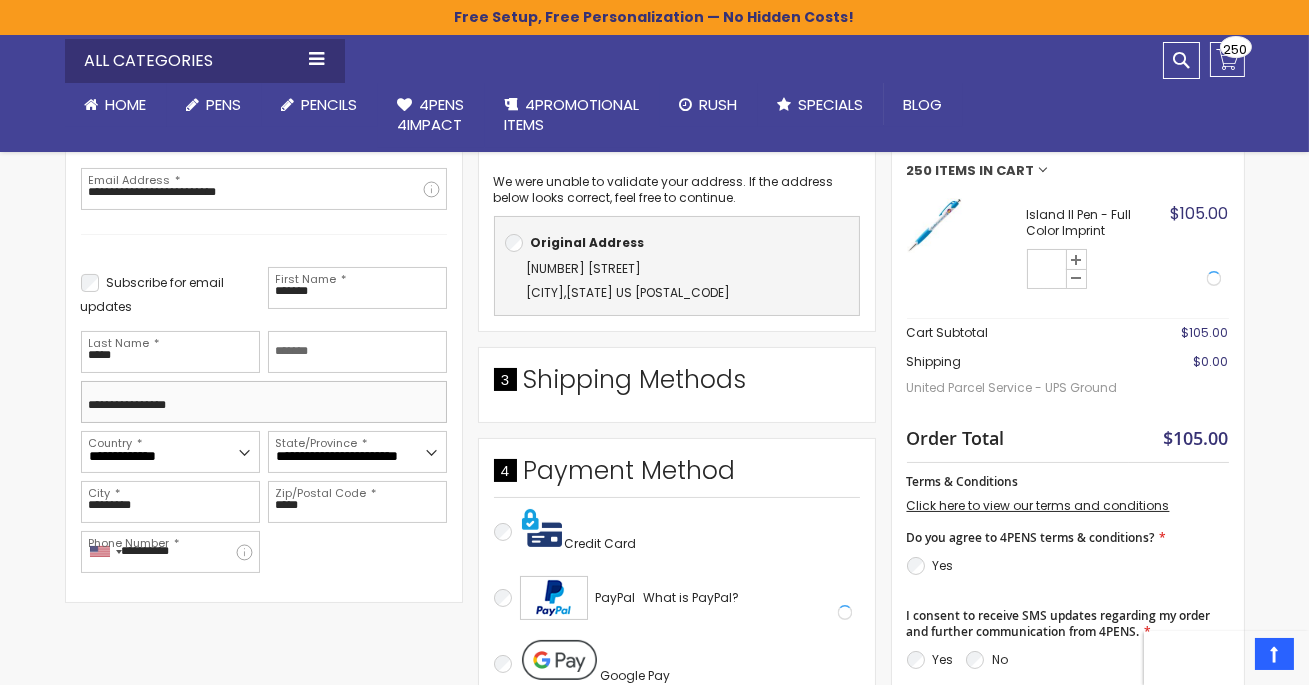 click on "**********" at bounding box center [264, 402] 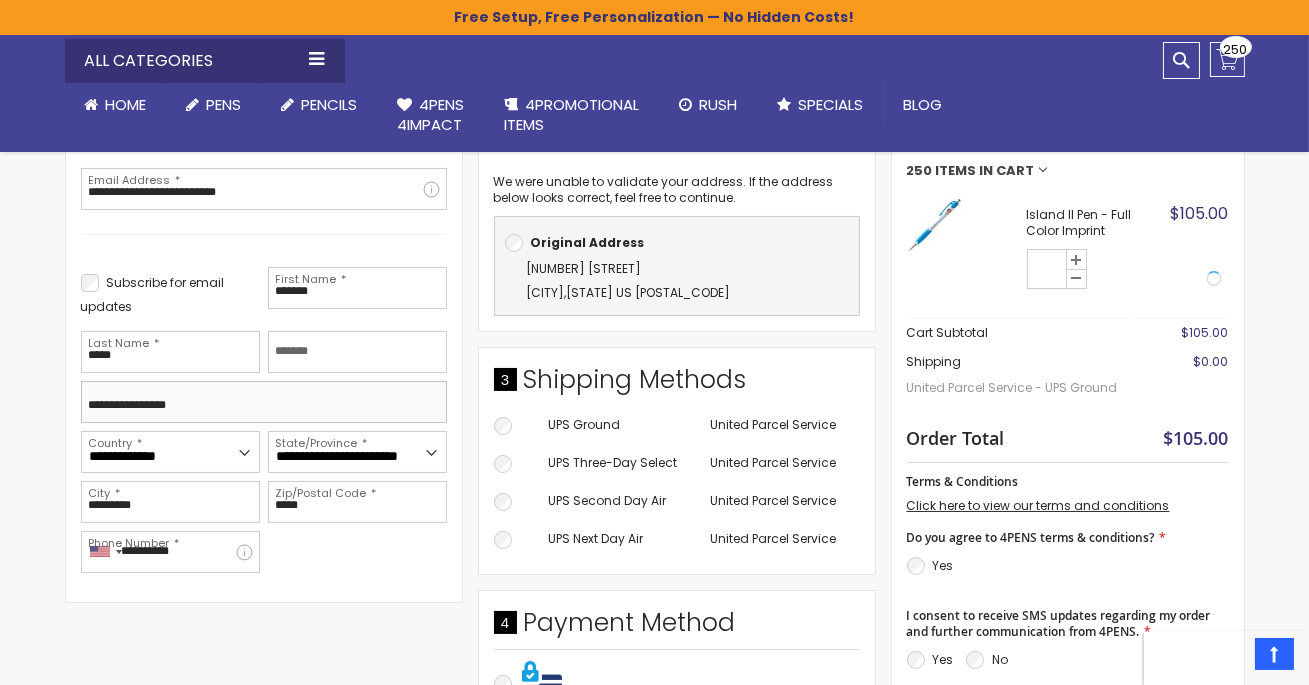 click on "**********" at bounding box center (264, 402) 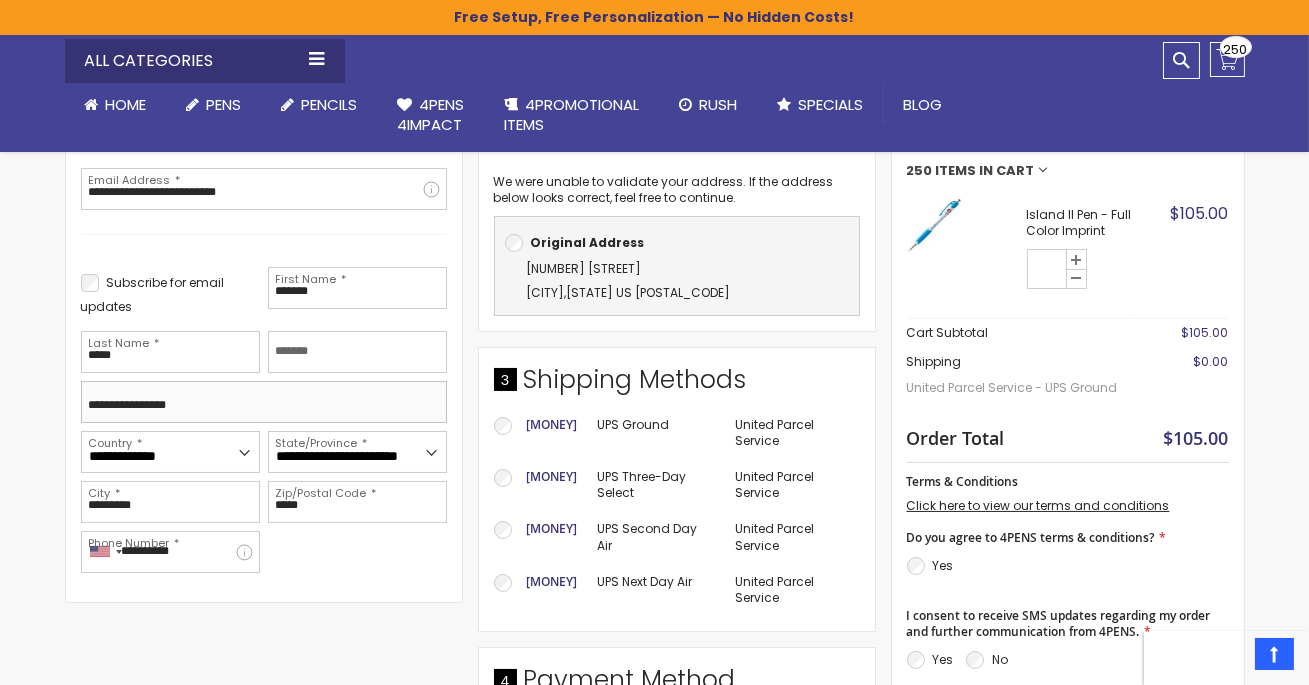 type on "**********" 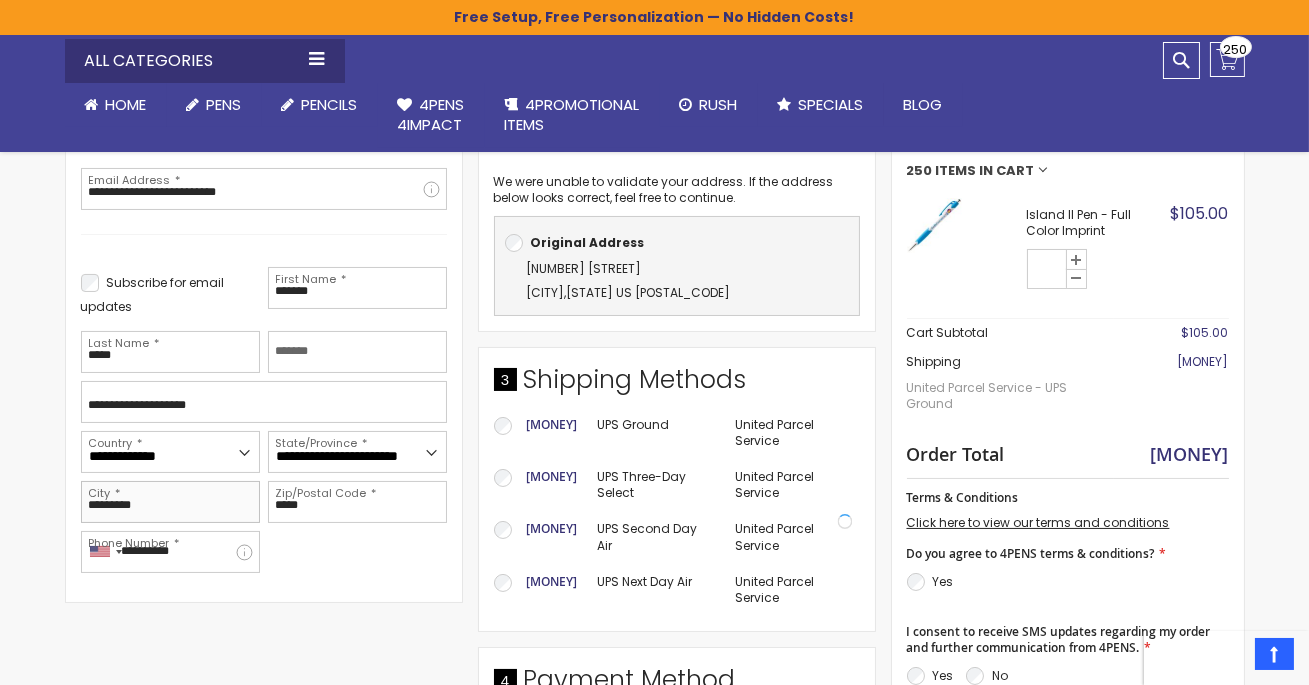click on "*********" at bounding box center [170, 502] 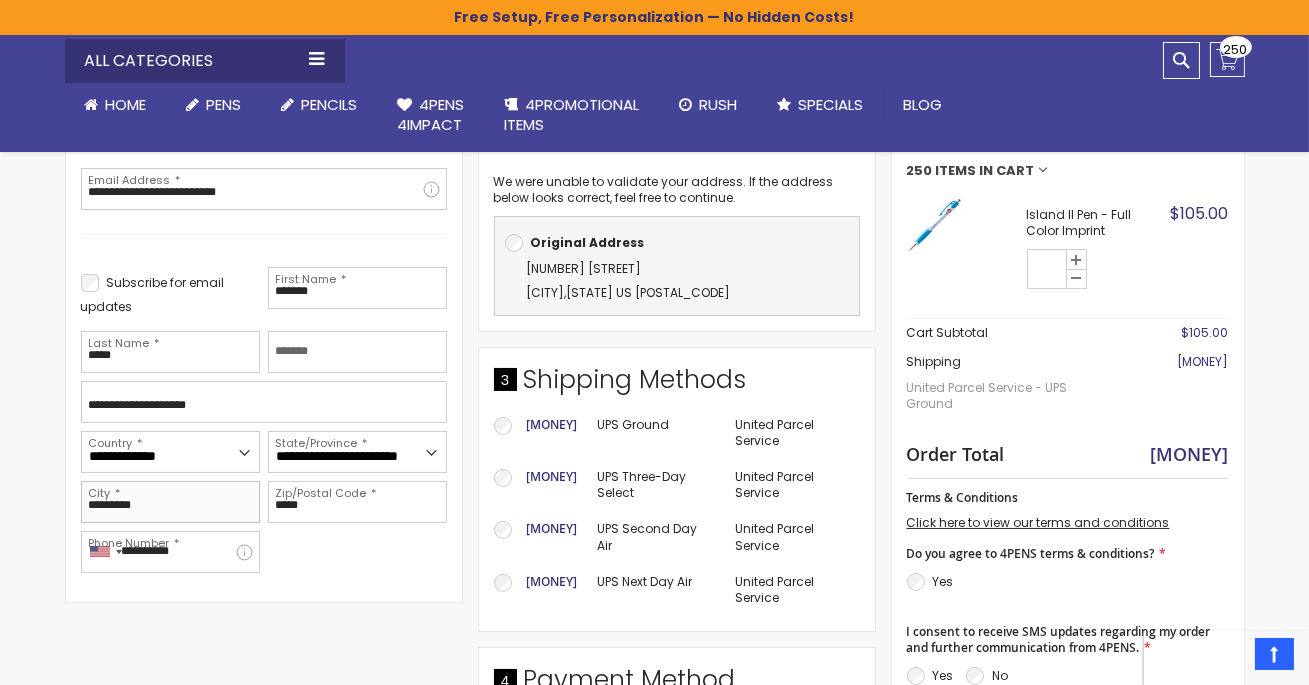 type on "******" 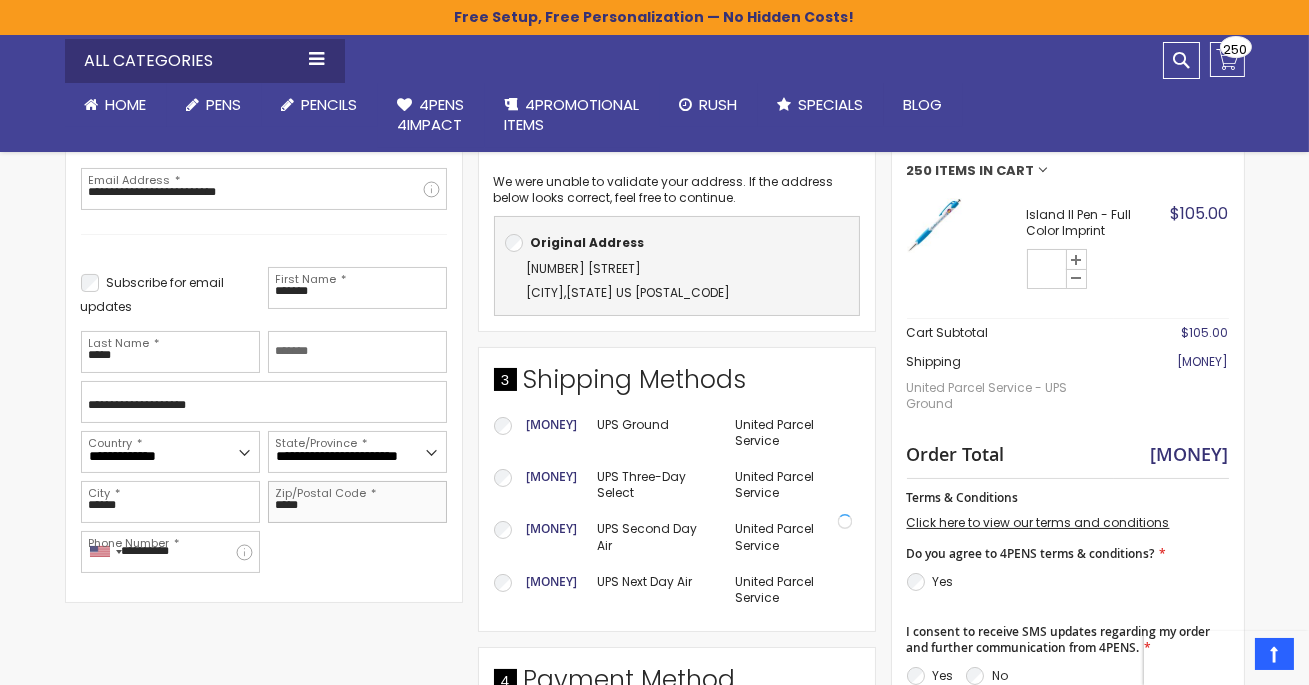 click on "*****" at bounding box center [357, 502] 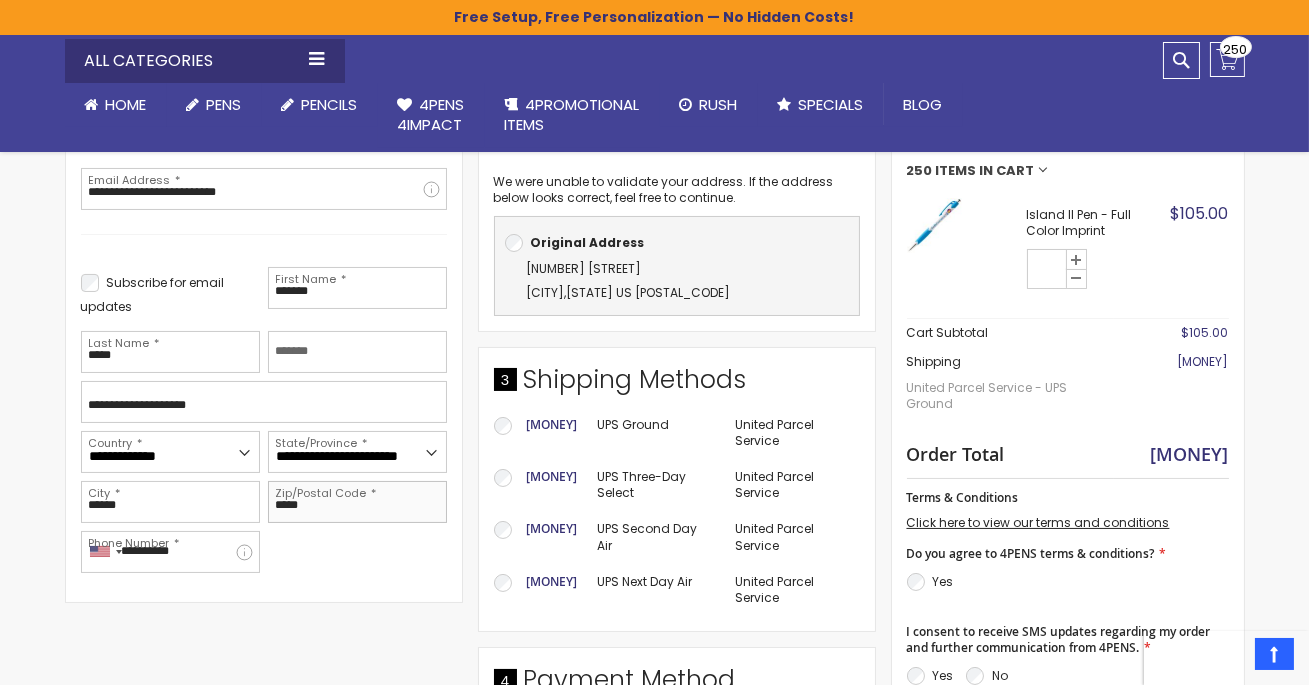 type on "*****" 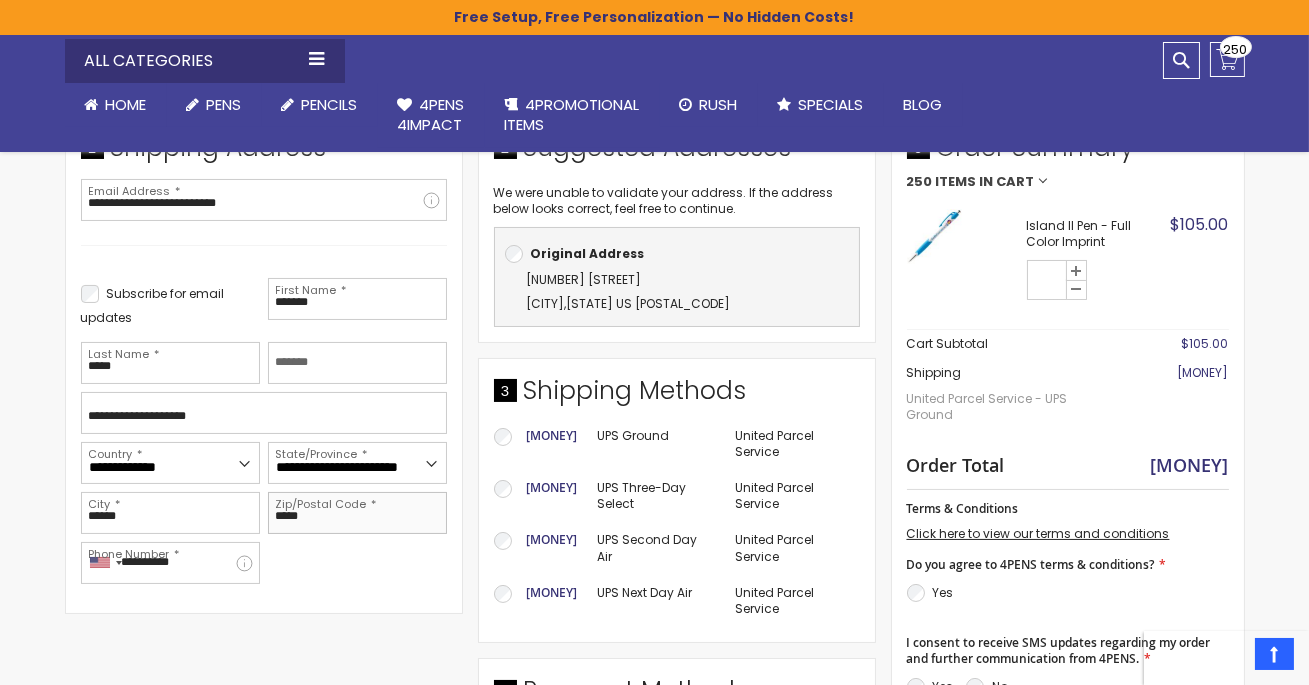 scroll, scrollTop: 279, scrollLeft: 0, axis: vertical 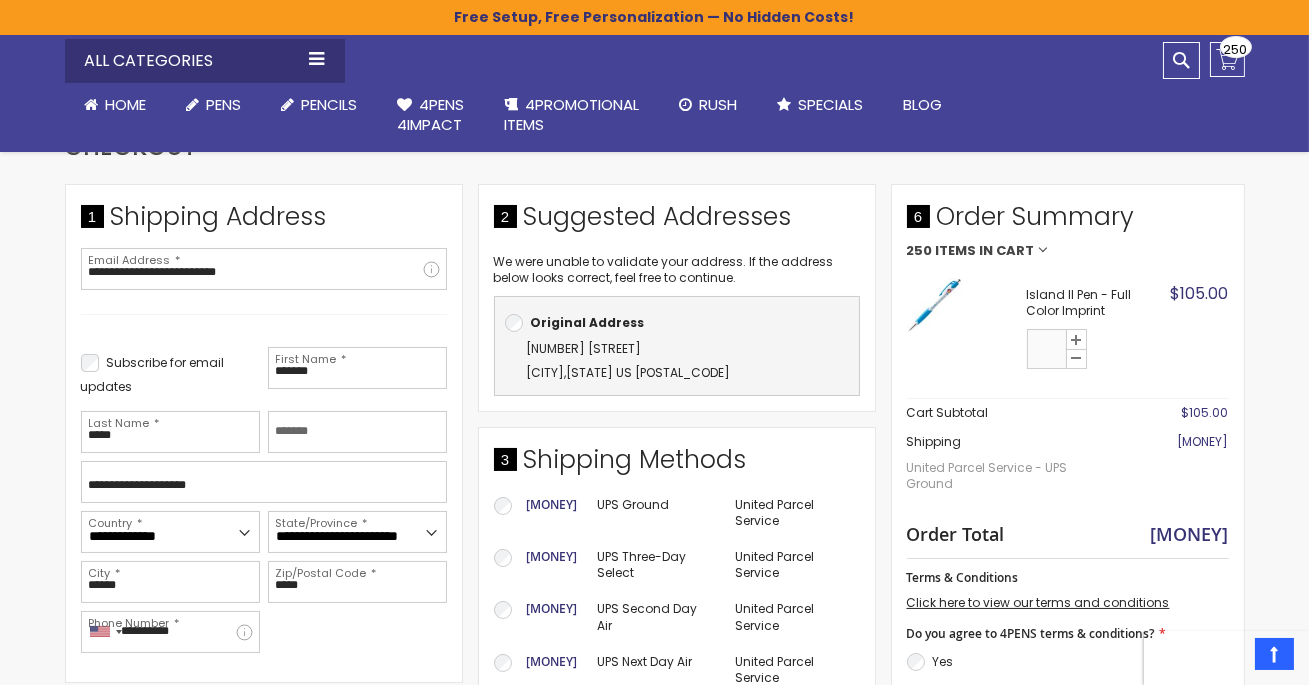 click on "***" at bounding box center (1048, 350) 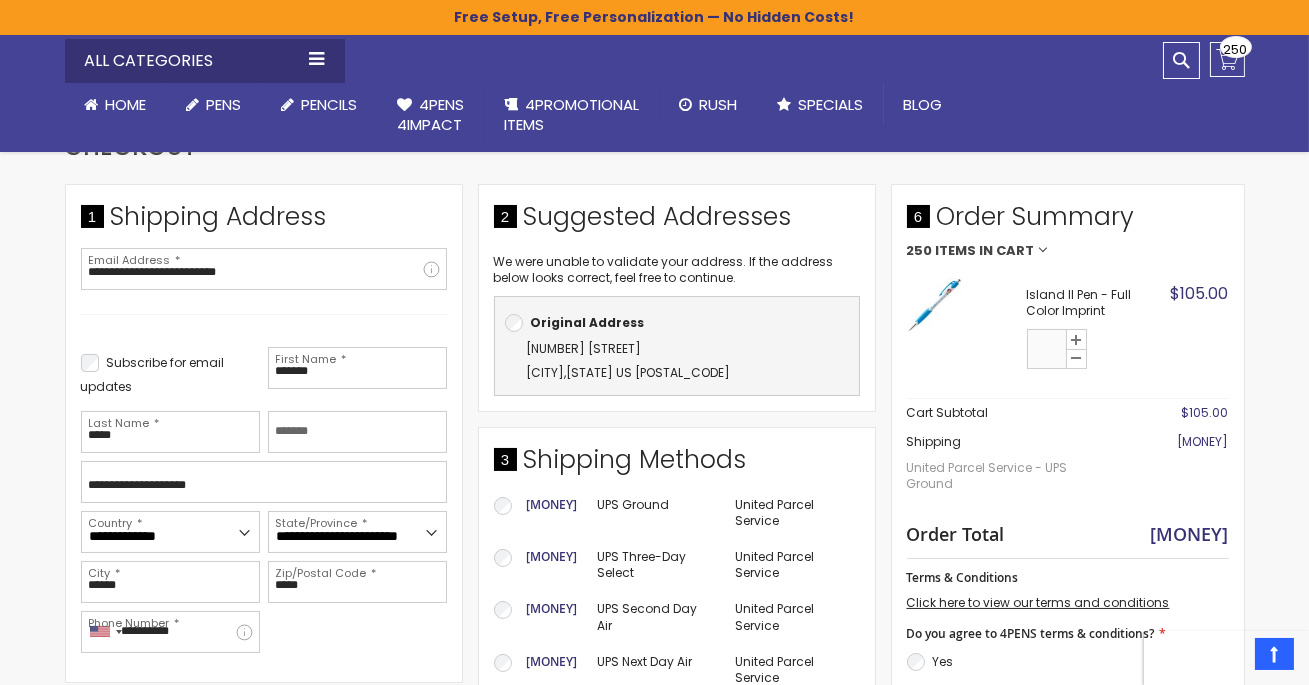 type on "***" 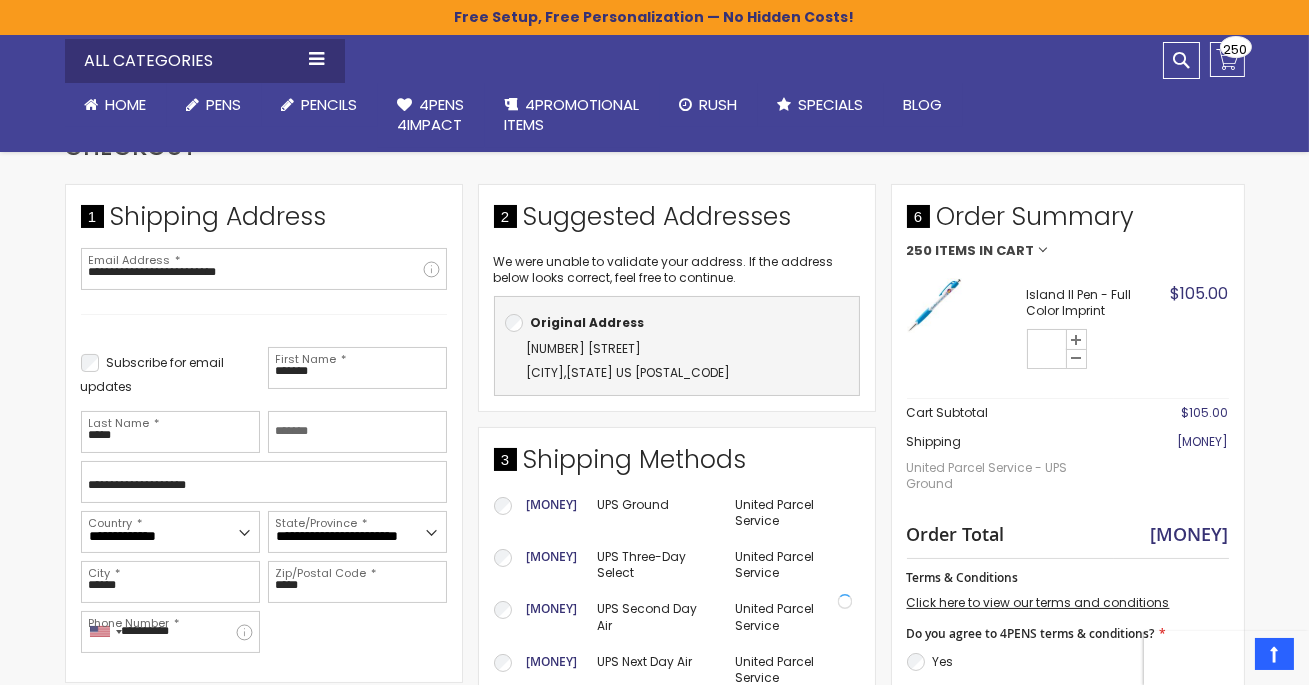 type on "**********" 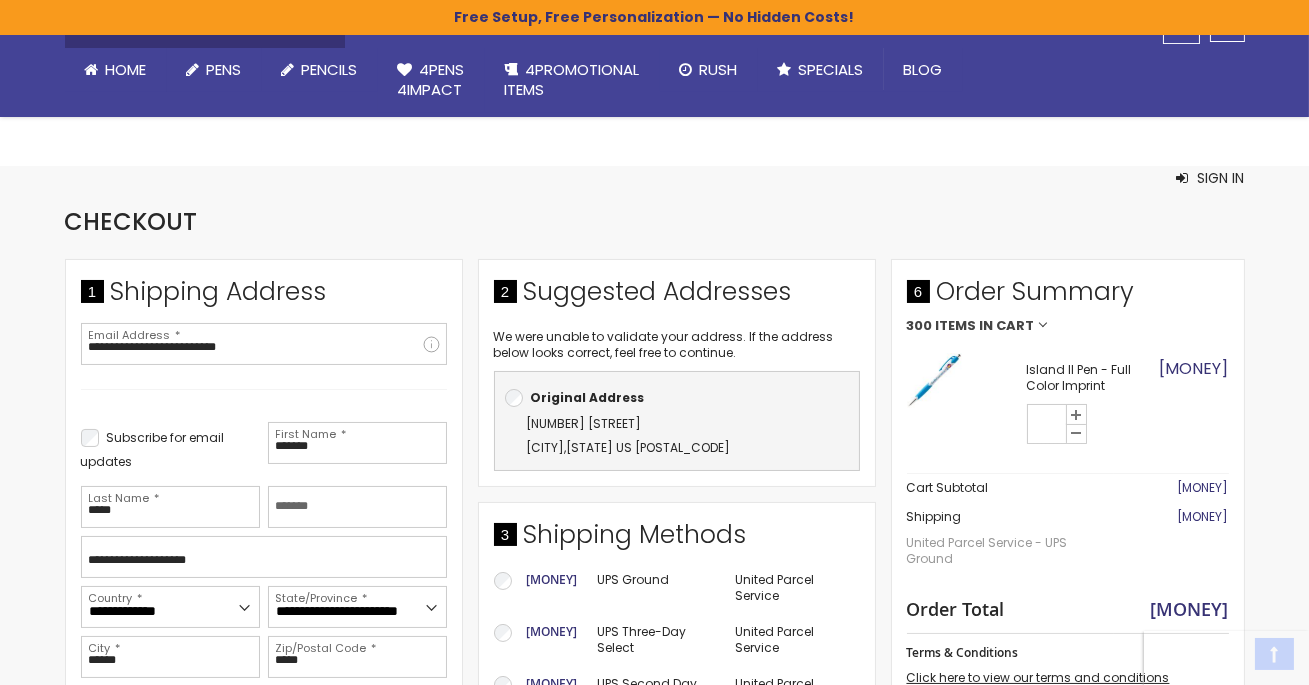 scroll, scrollTop: 304, scrollLeft: 0, axis: vertical 